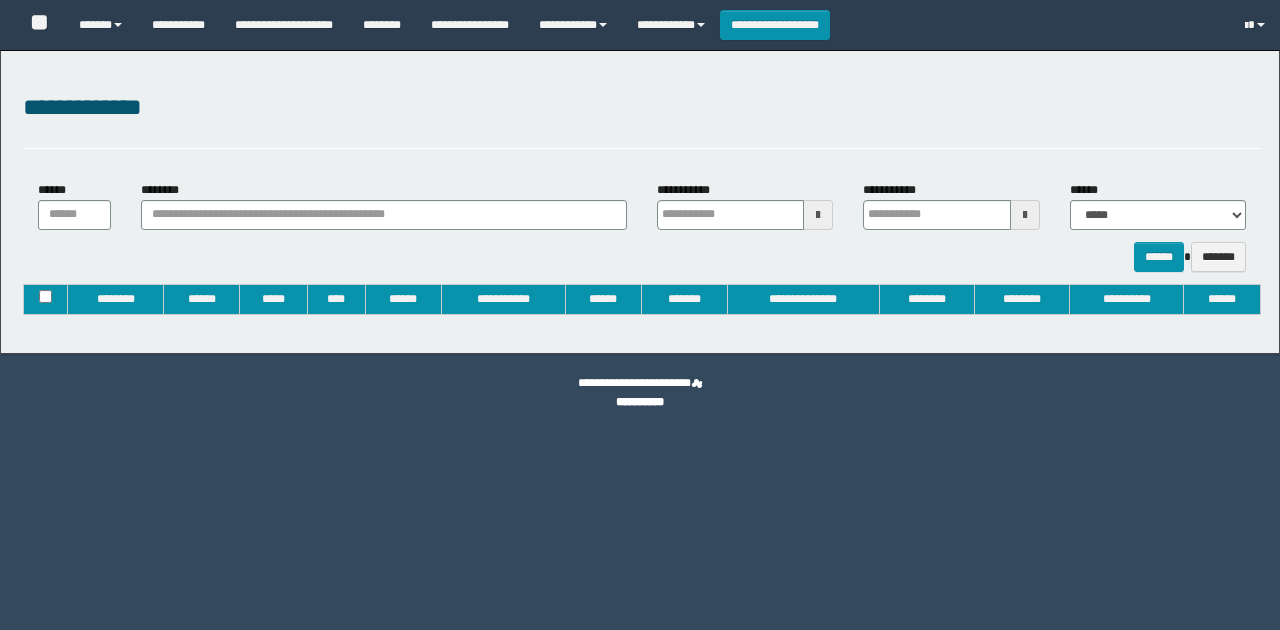 type on "**********" 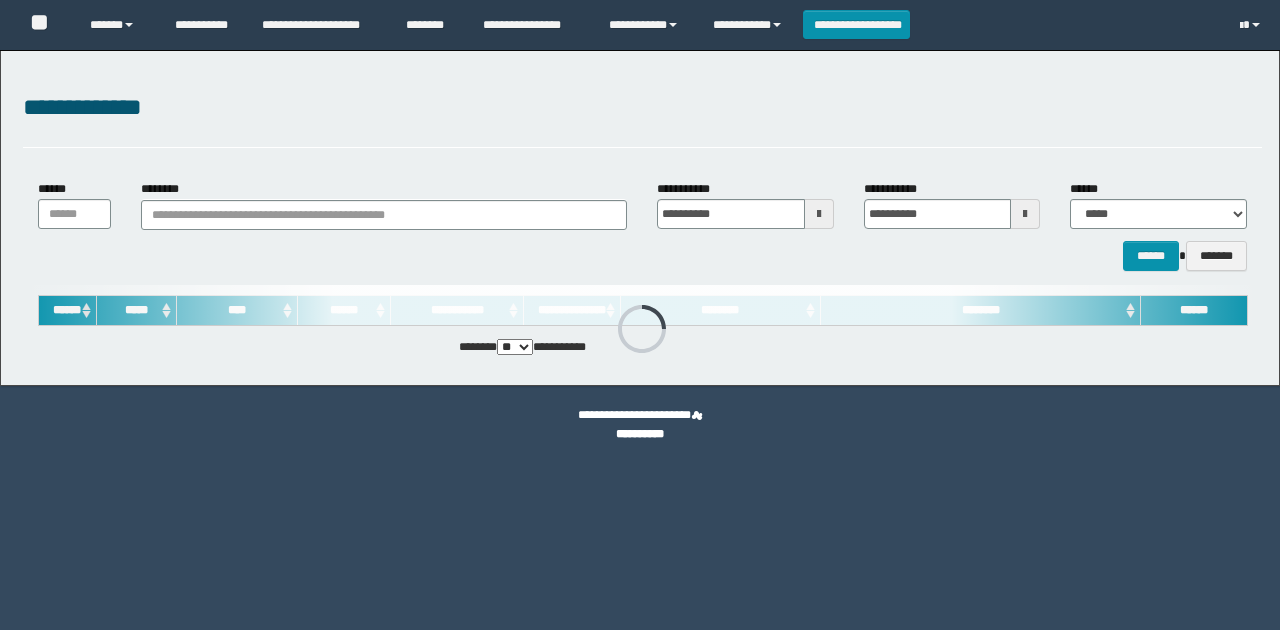 scroll, scrollTop: 0, scrollLeft: 0, axis: both 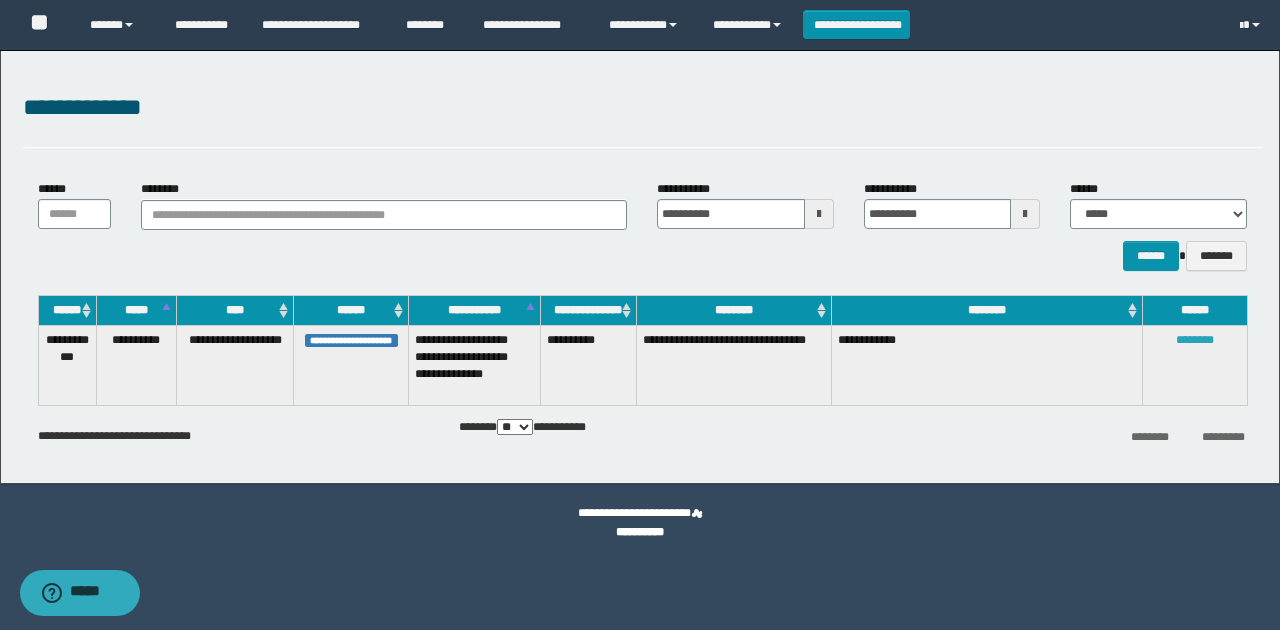 click on "********" at bounding box center (1195, 340) 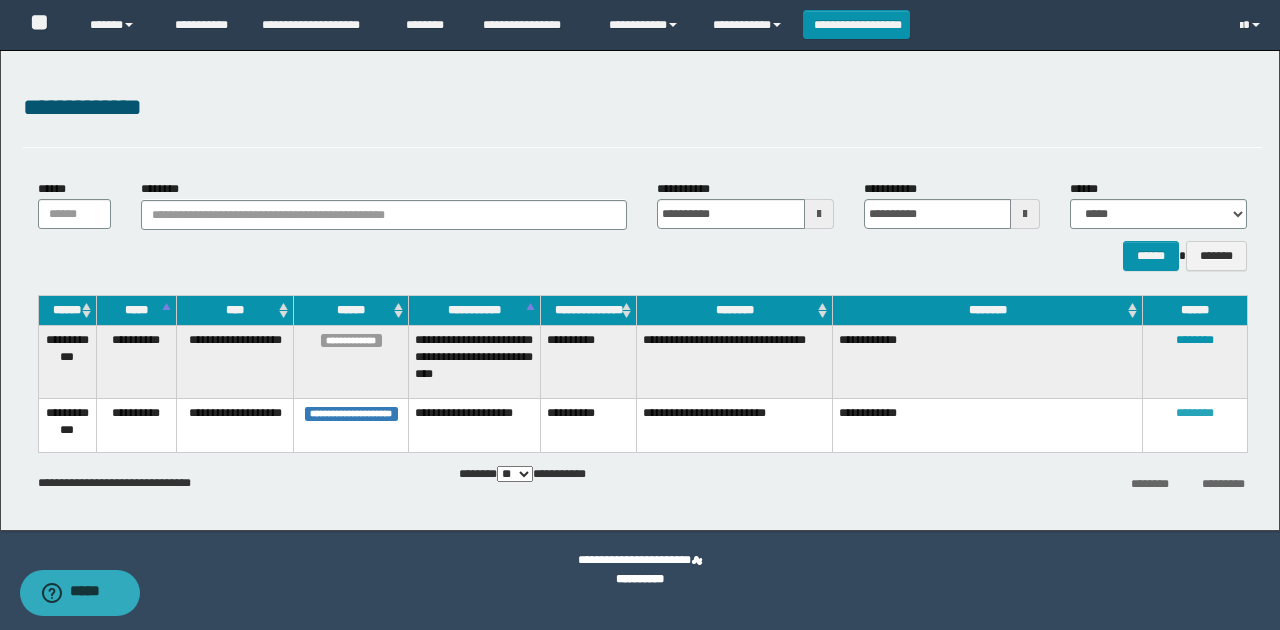 click on "********" at bounding box center (1195, 413) 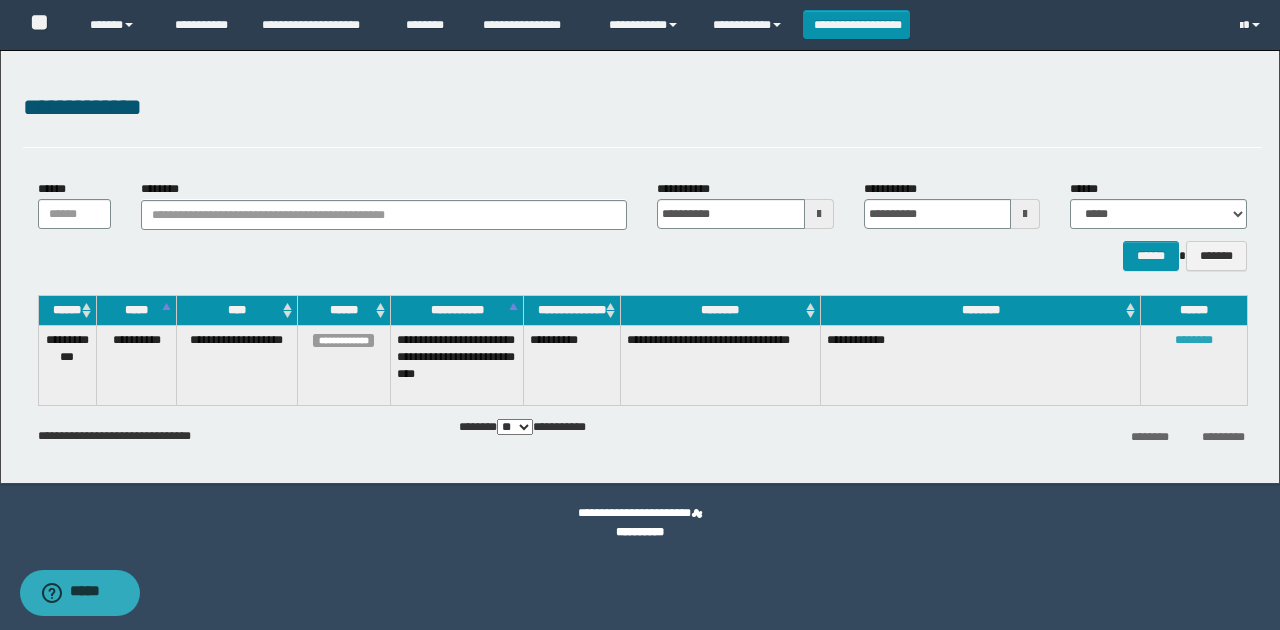 click on "********" at bounding box center [1194, 340] 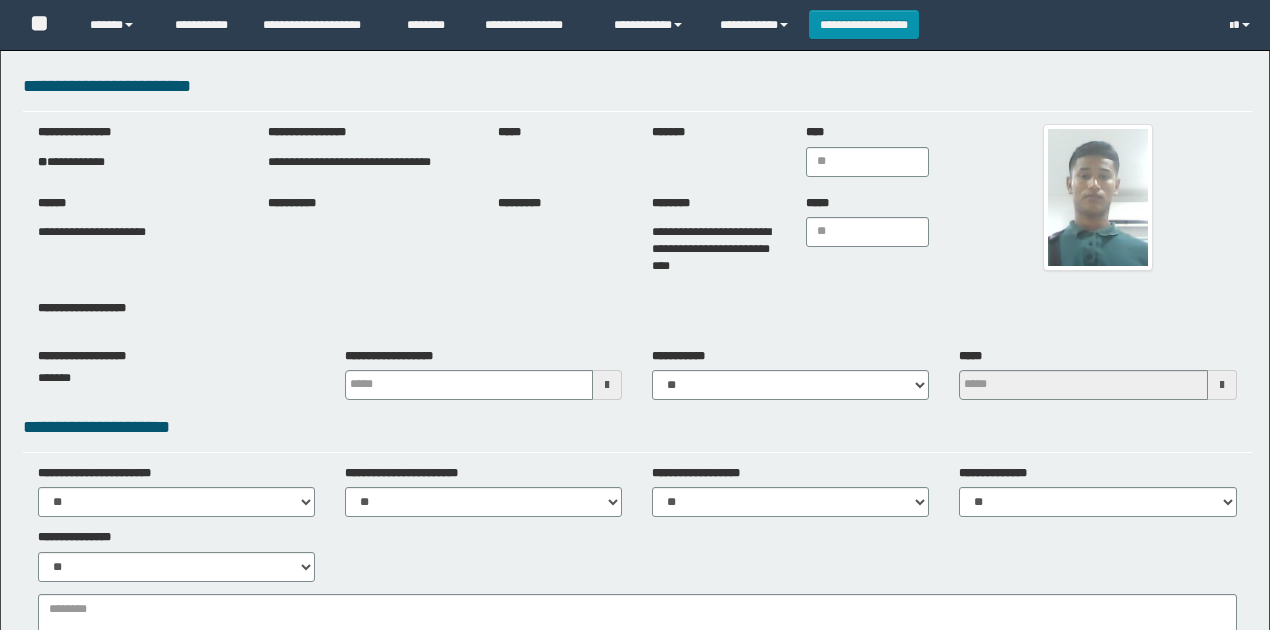 scroll, scrollTop: 0, scrollLeft: 0, axis: both 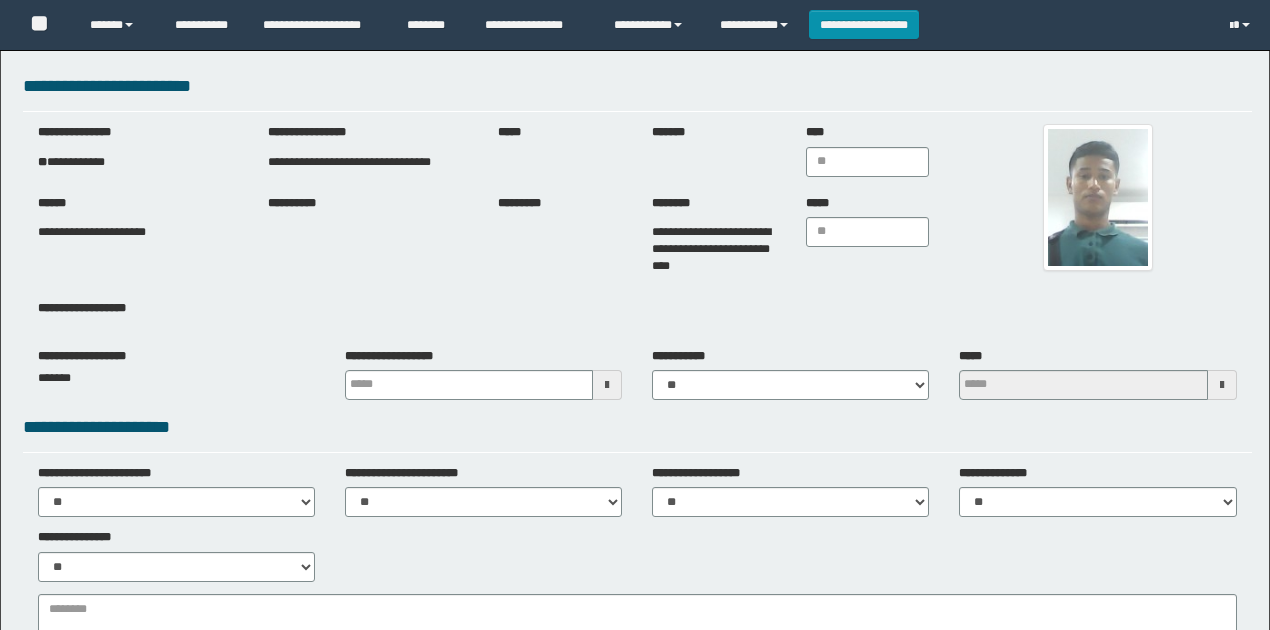 type 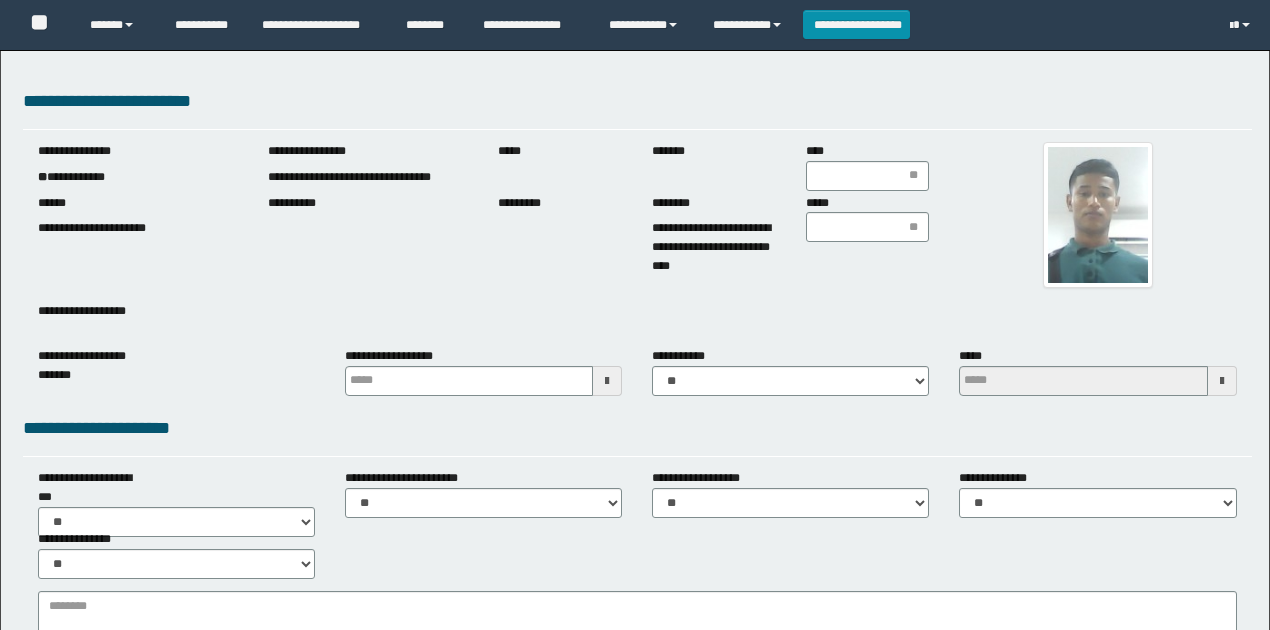 click on "**********" at bounding box center [74, 151] 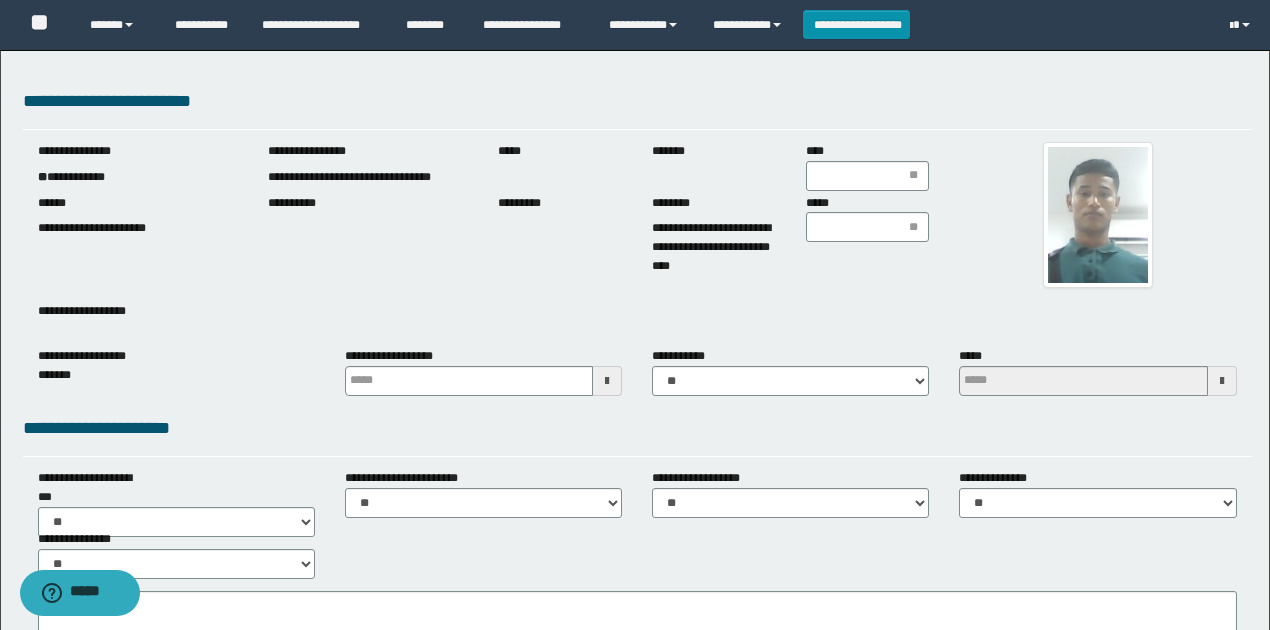 click on "**********" at bounding box center [138, 177] 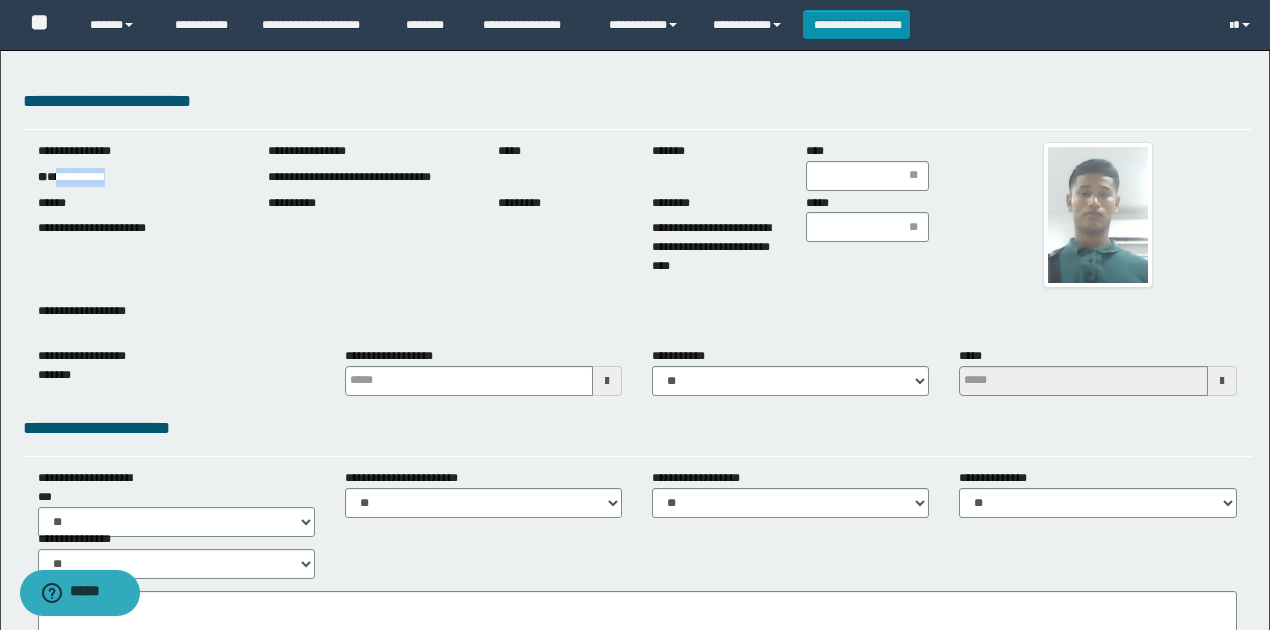 click on "**********" at bounding box center [138, 177] 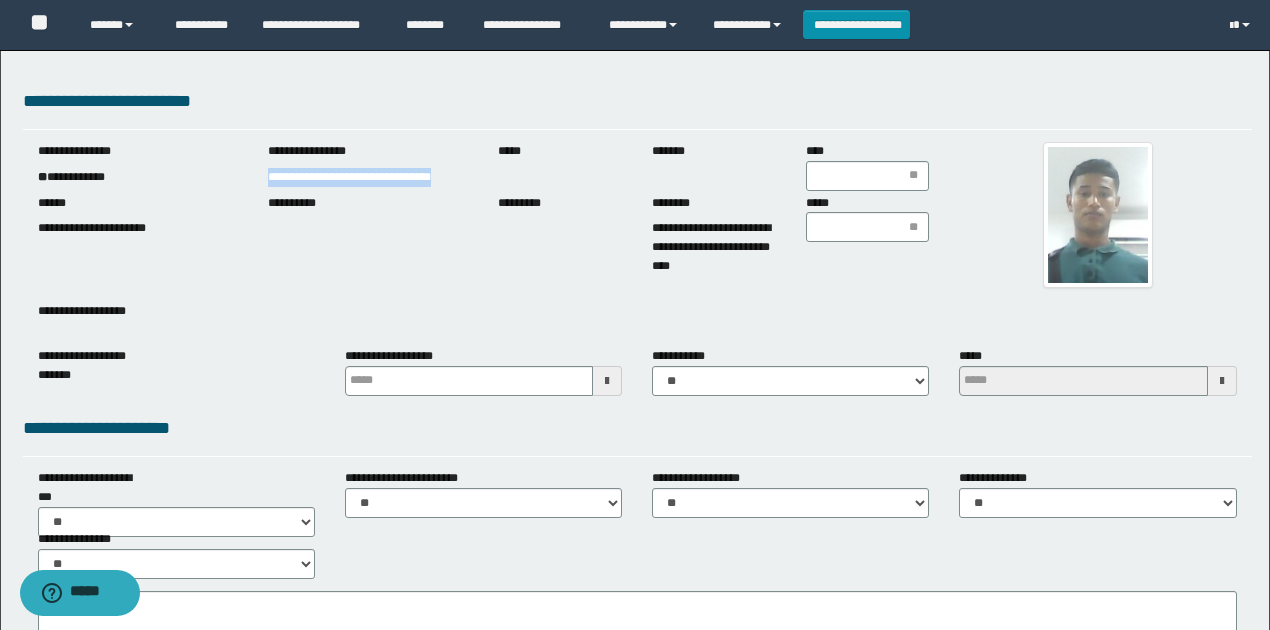 drag, startPoint x: 262, startPoint y: 179, endPoint x: 638, endPoint y: 286, distance: 390.92838 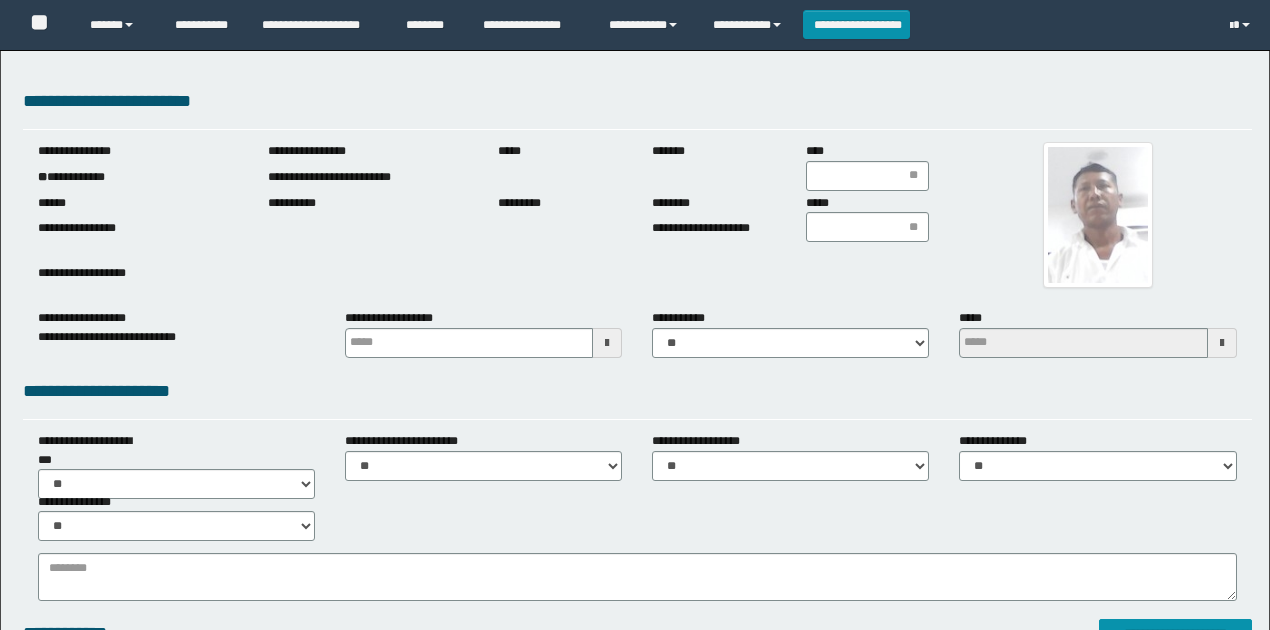 scroll, scrollTop: 0, scrollLeft: 0, axis: both 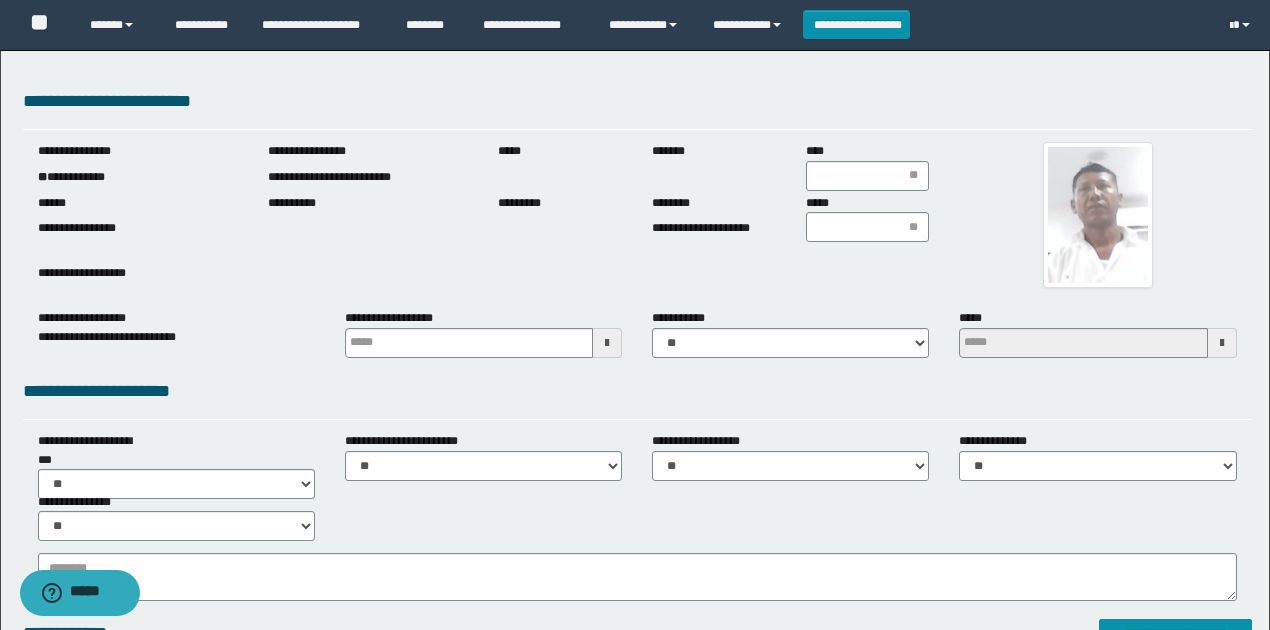 click on "**********" at bounding box center [138, 177] 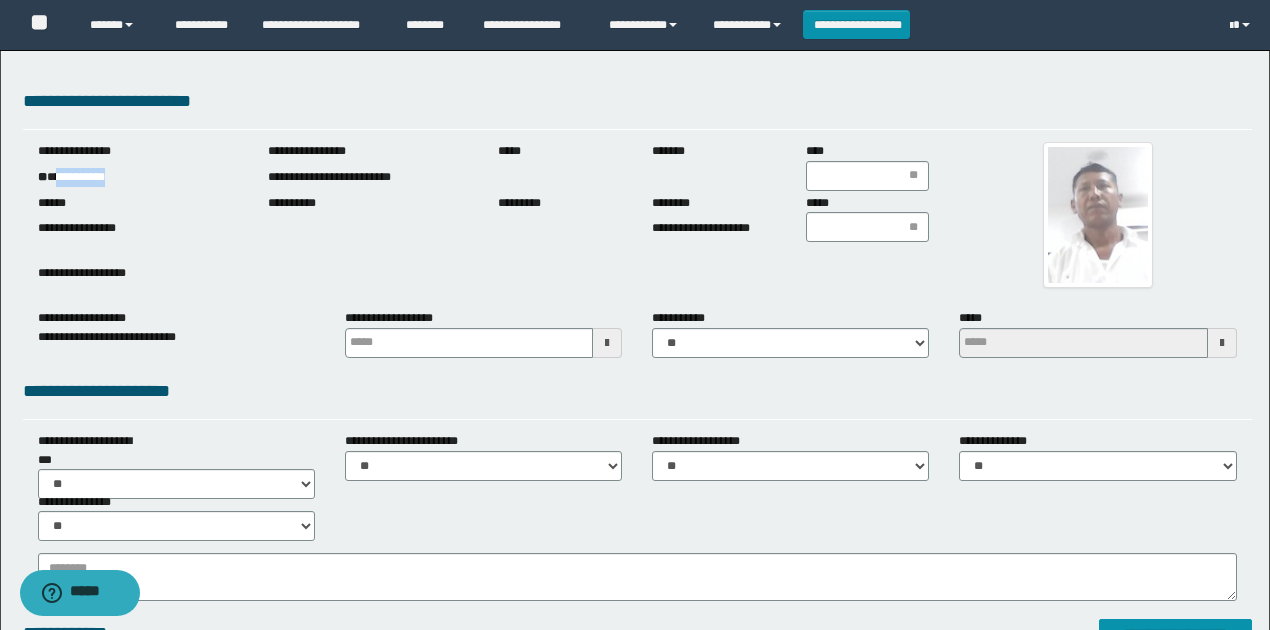 click on "**********" at bounding box center [138, 177] 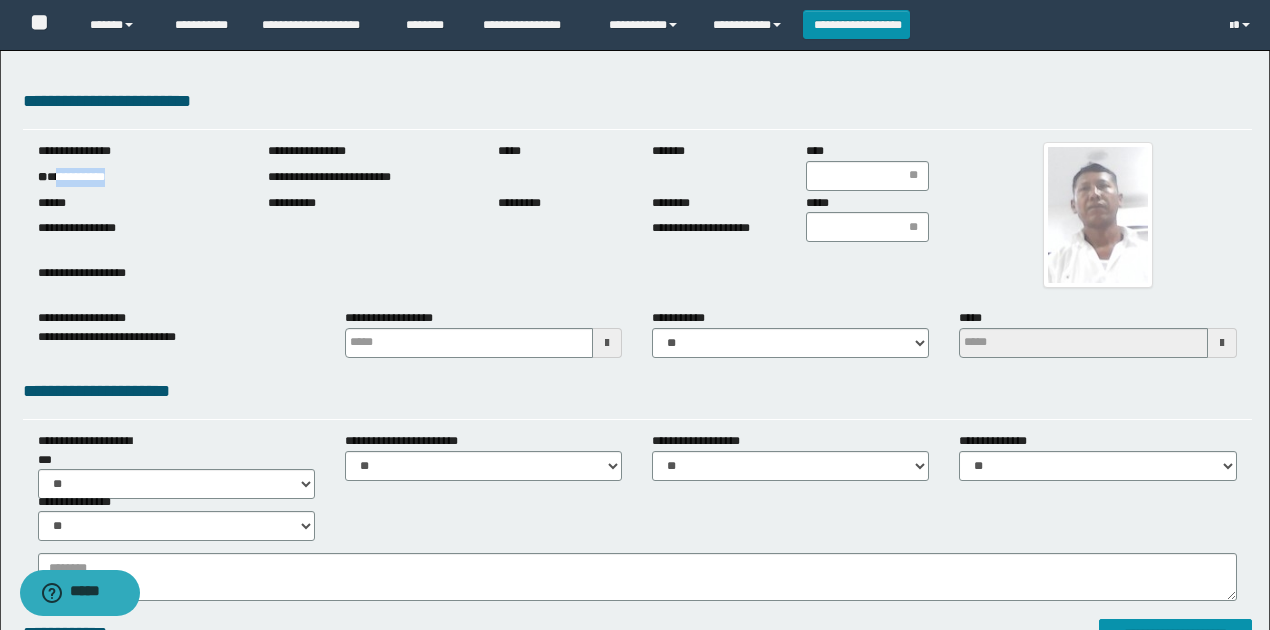 click on "**********" at bounding box center (138, 177) 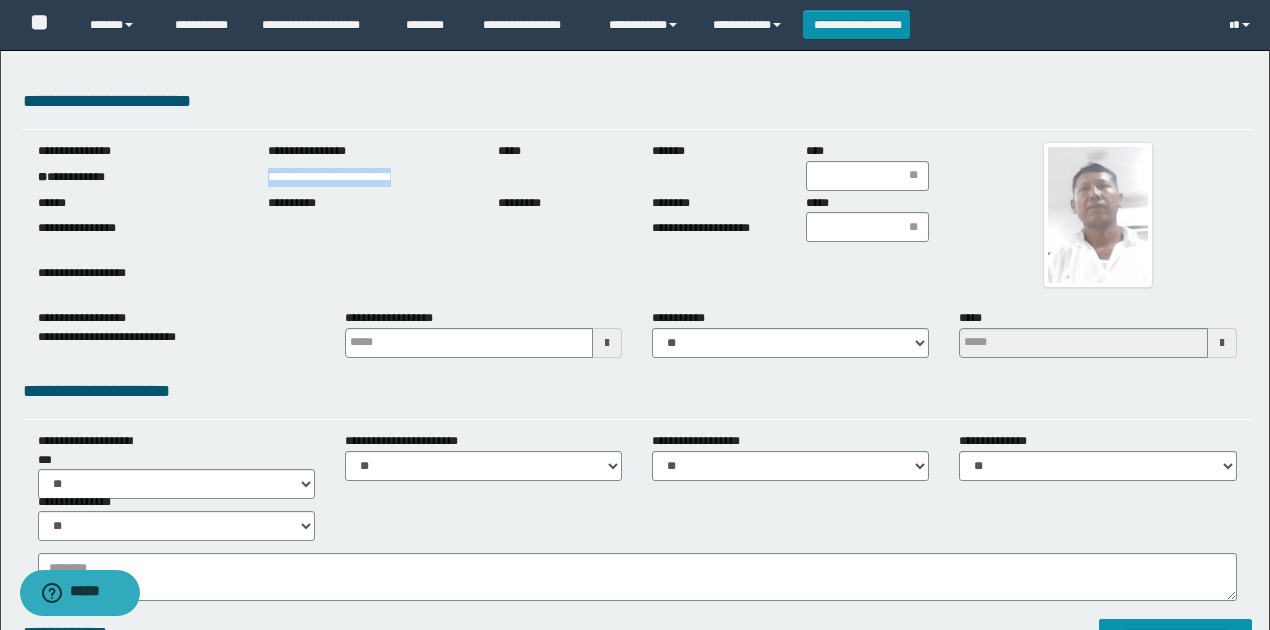 drag, startPoint x: 254, startPoint y: 174, endPoint x: 445, endPoint y: 188, distance: 191.5124 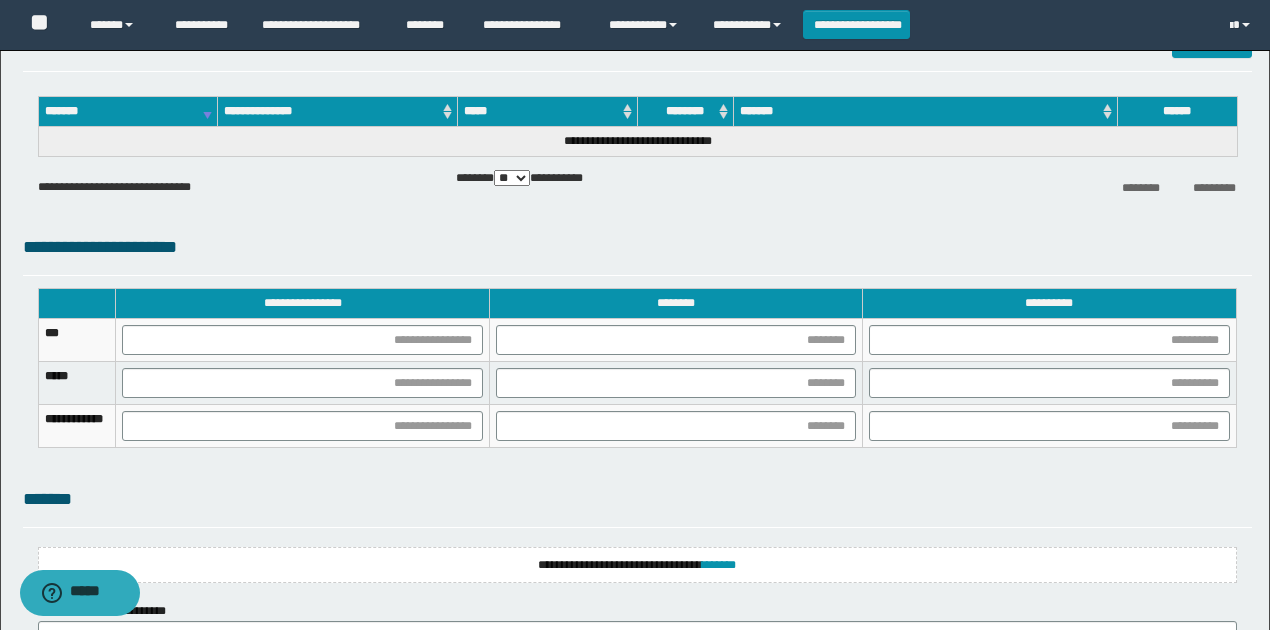 scroll, scrollTop: 1266, scrollLeft: 0, axis: vertical 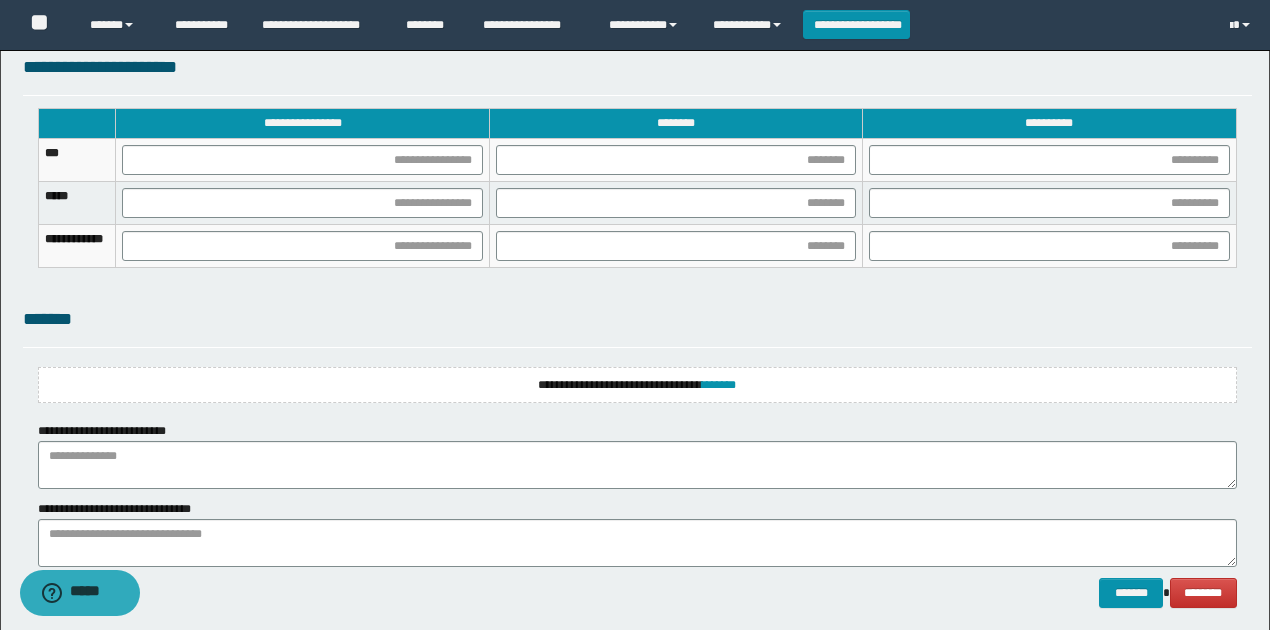 click on "**********" at bounding box center [637, 385] 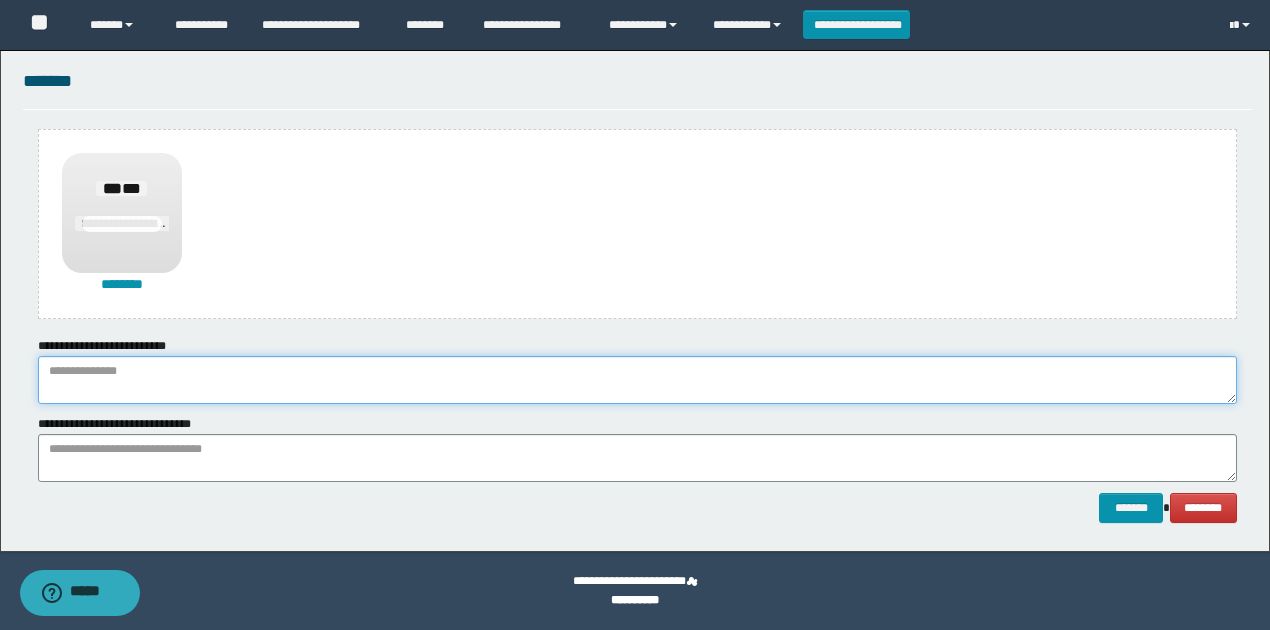 paste on "**********" 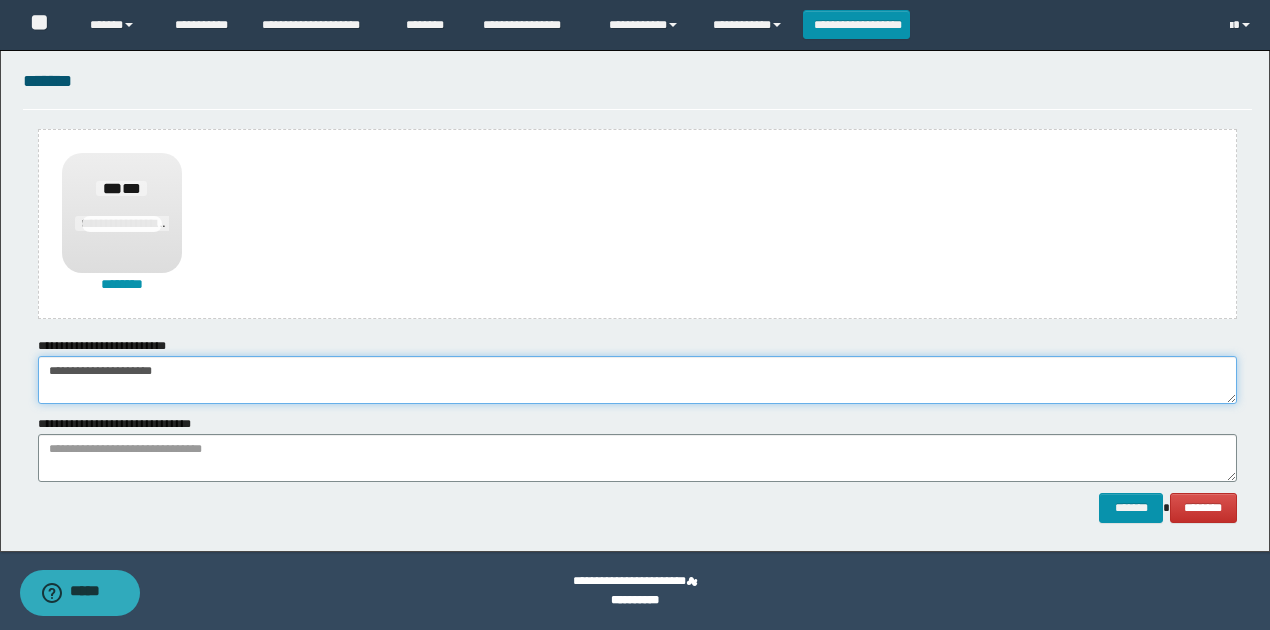 click on "**********" at bounding box center [637, 380] 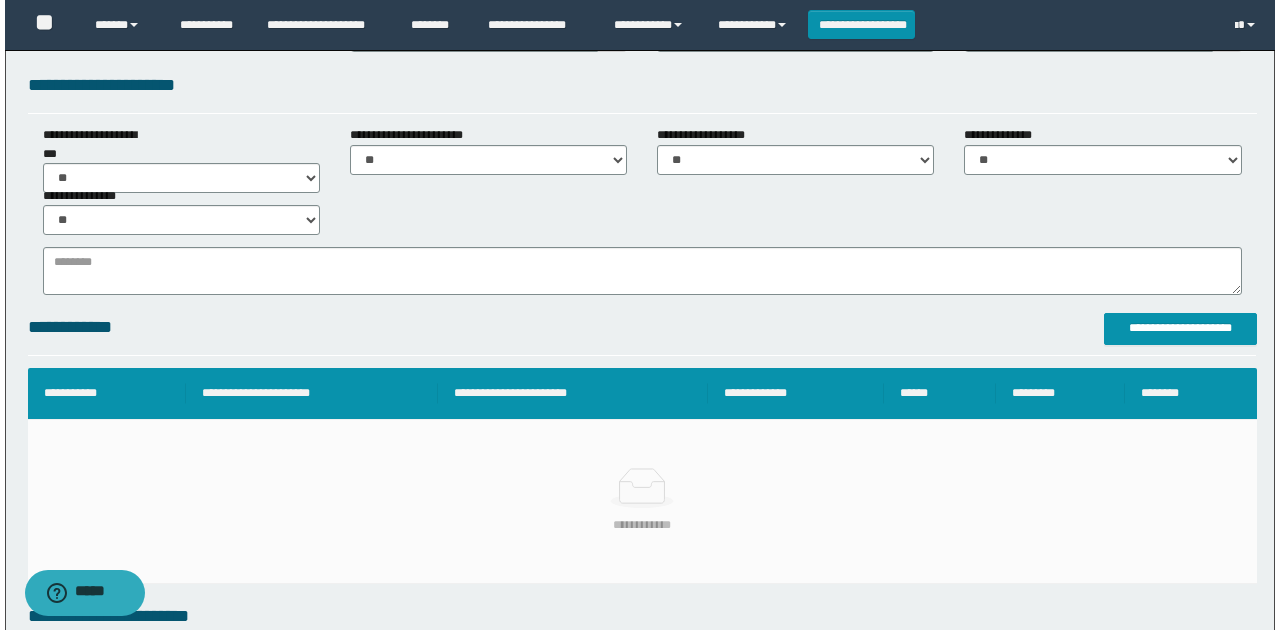 scroll, scrollTop: 304, scrollLeft: 0, axis: vertical 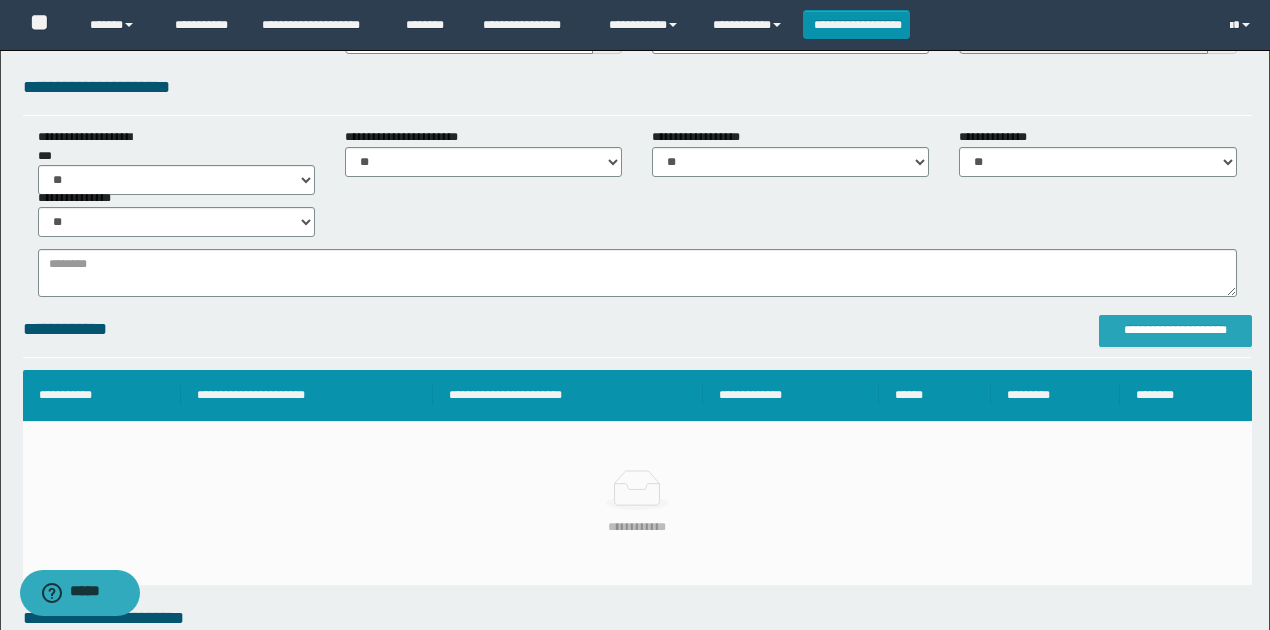 type on "**********" 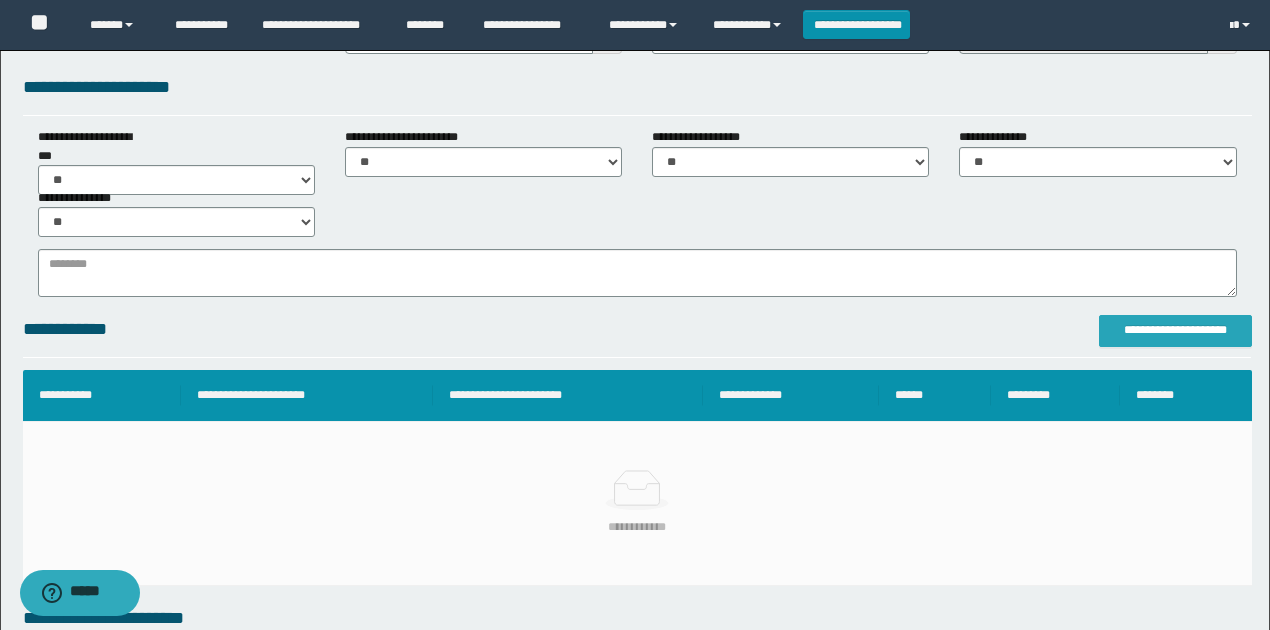 click on "**********" at bounding box center (1175, 330) 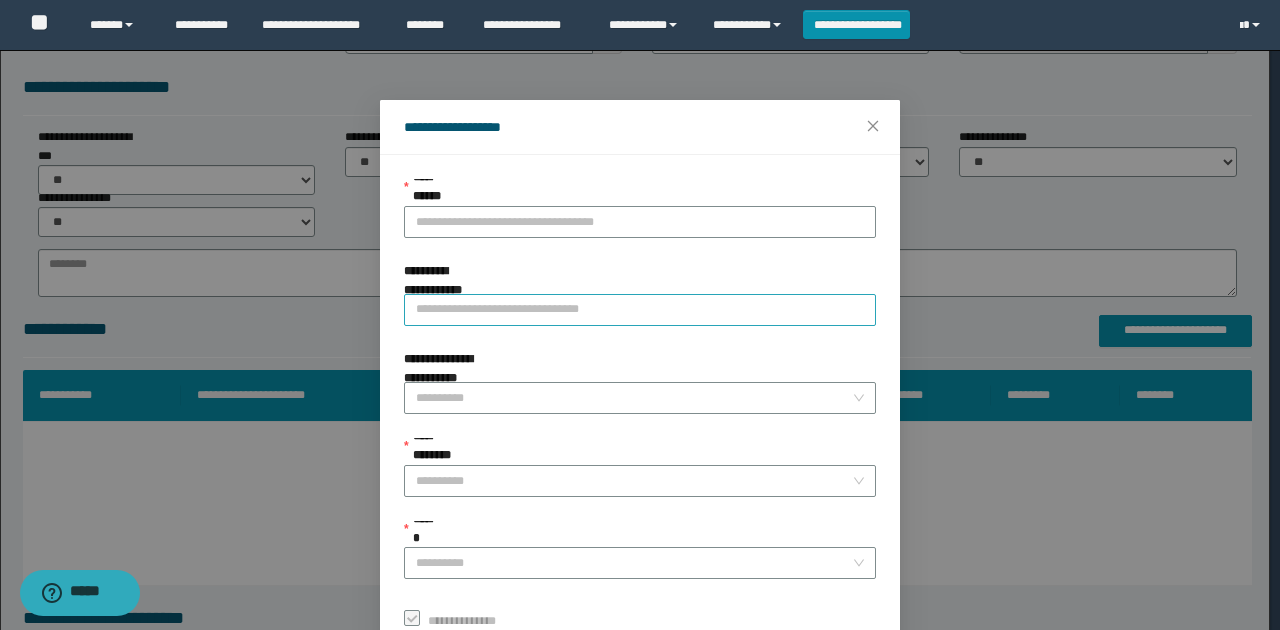 drag, startPoint x: 558, startPoint y: 320, endPoint x: 563, endPoint y: 305, distance: 15.811388 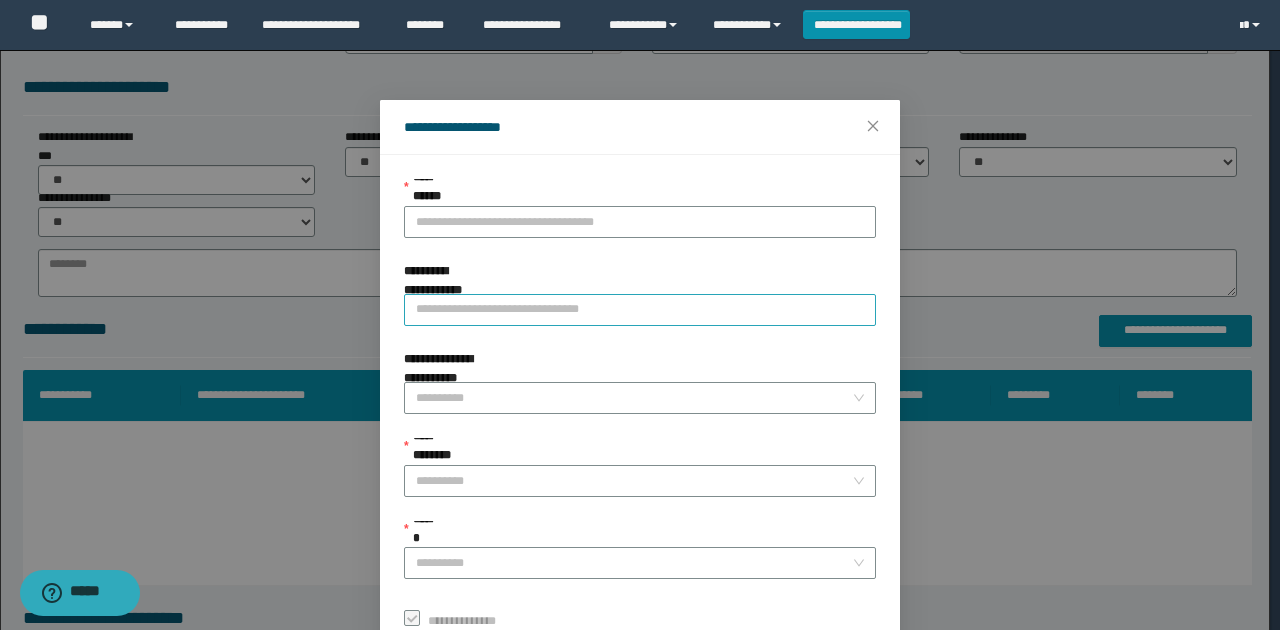 click on "**********" at bounding box center [640, 310] 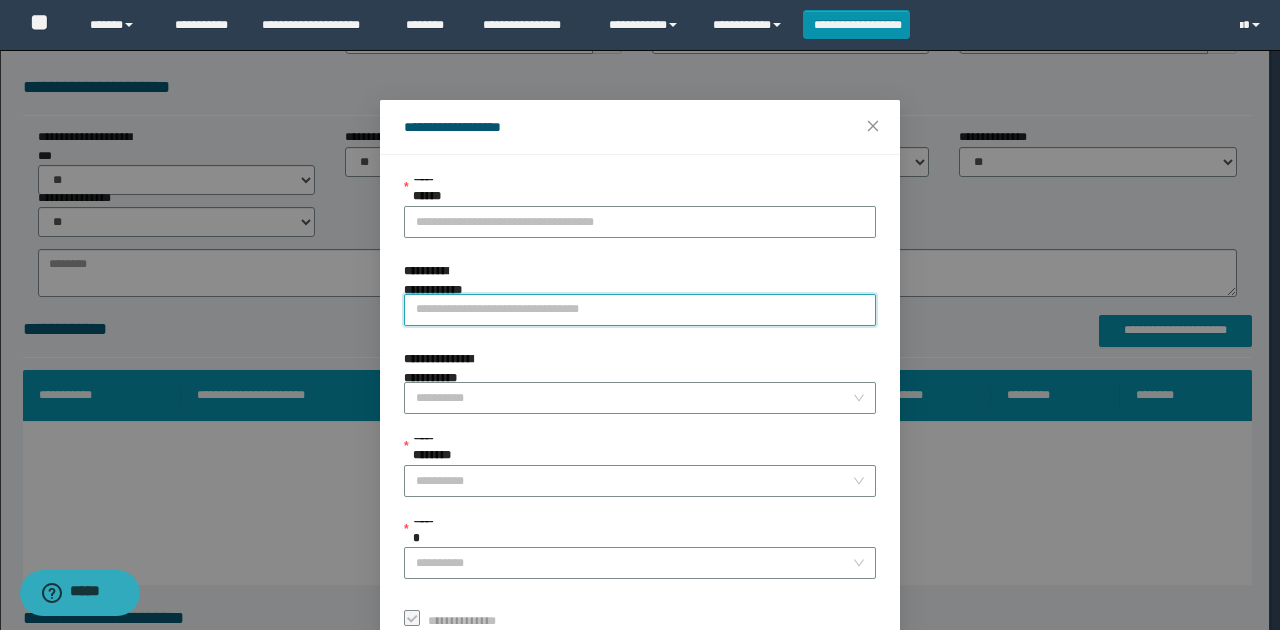 paste on "**********" 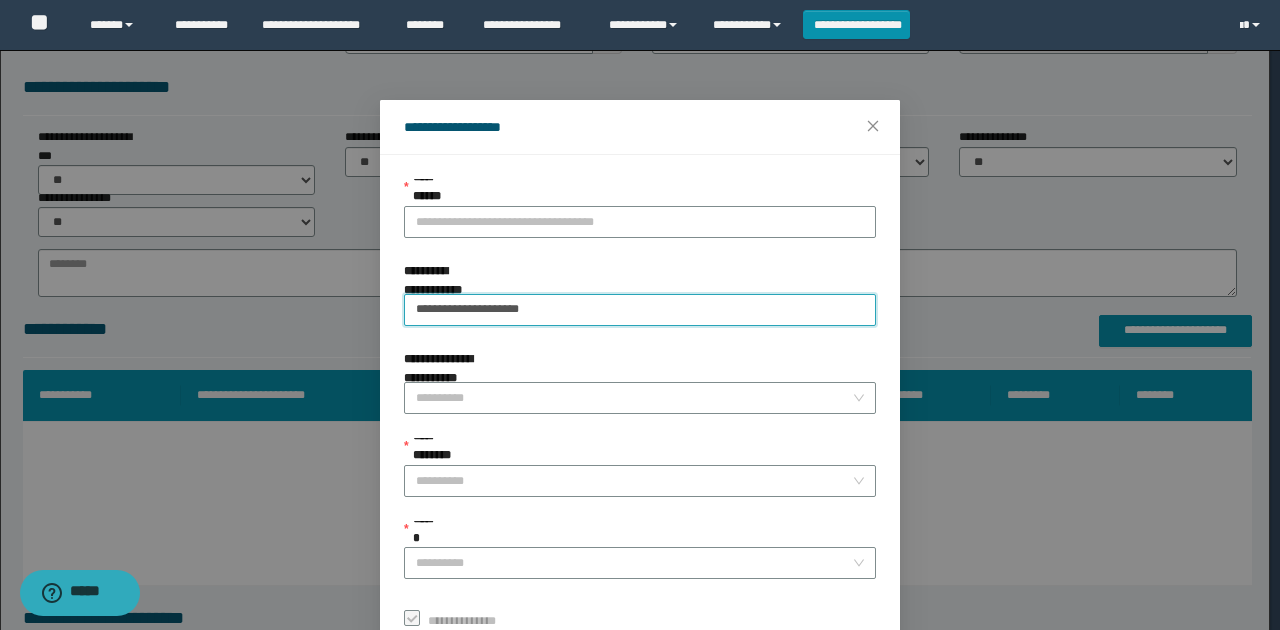 click on "**********" at bounding box center [640, 310] 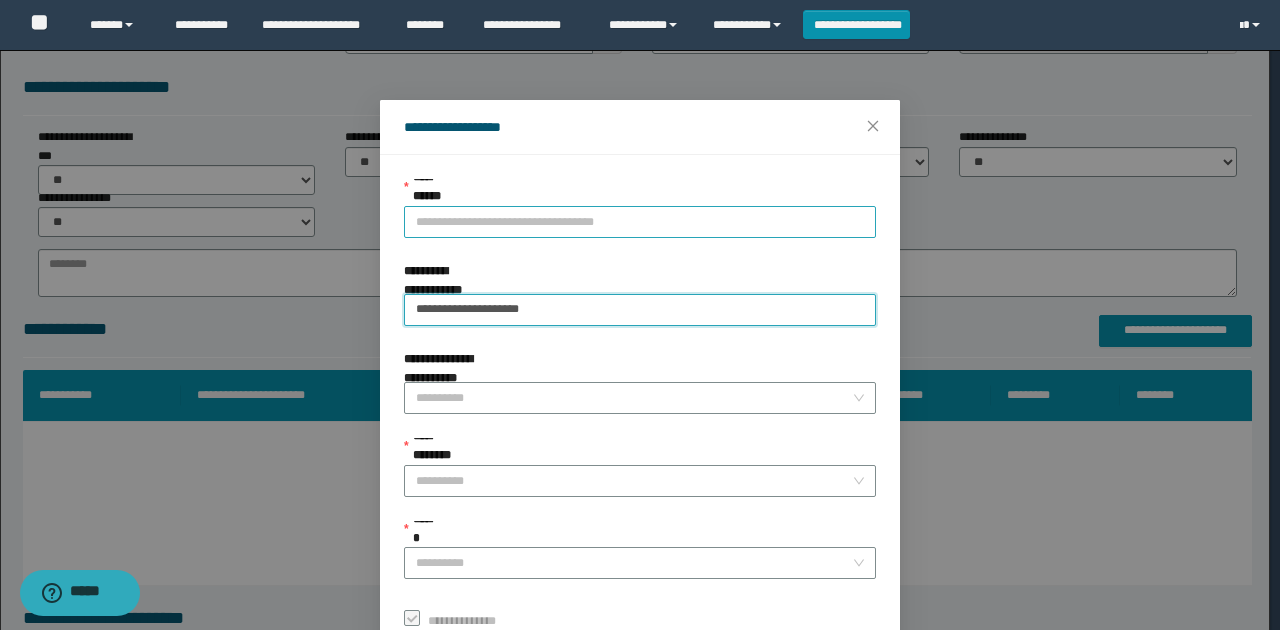 type on "**********" 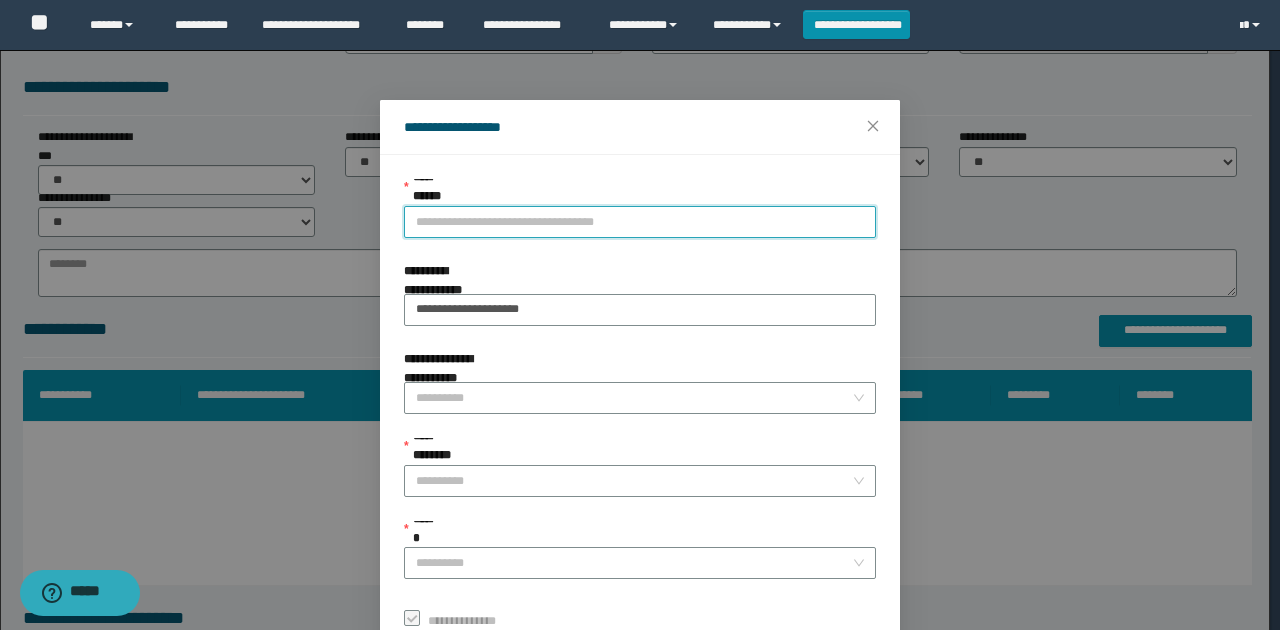 click on "**********" at bounding box center (640, 222) 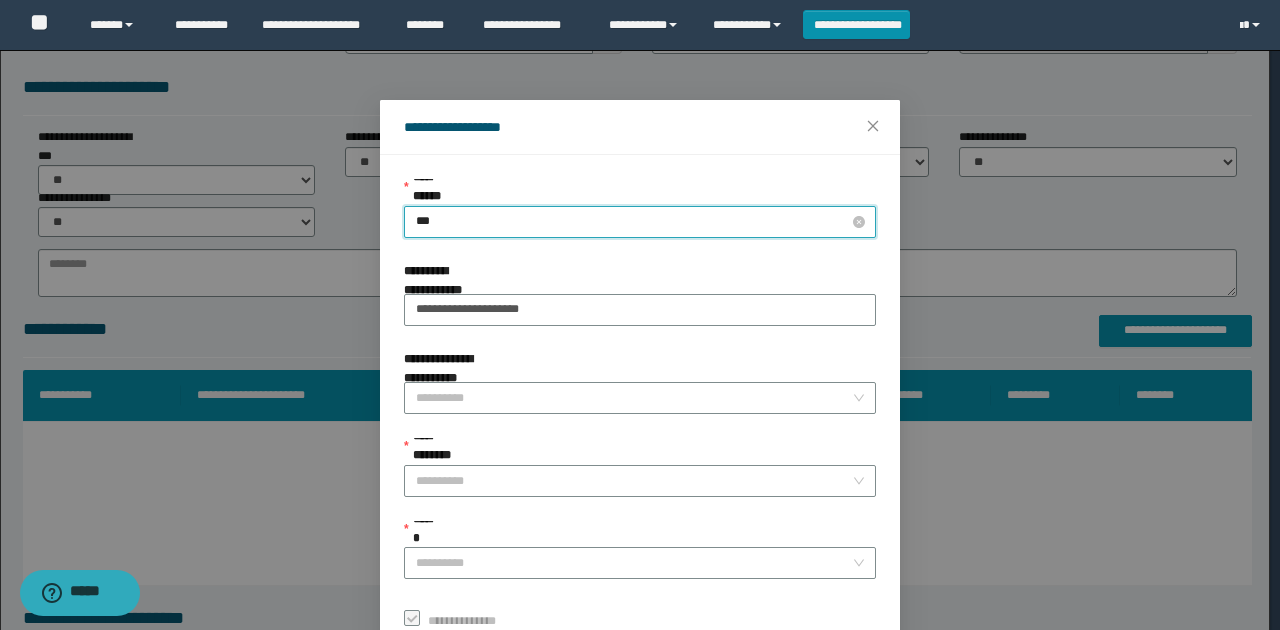 type on "****" 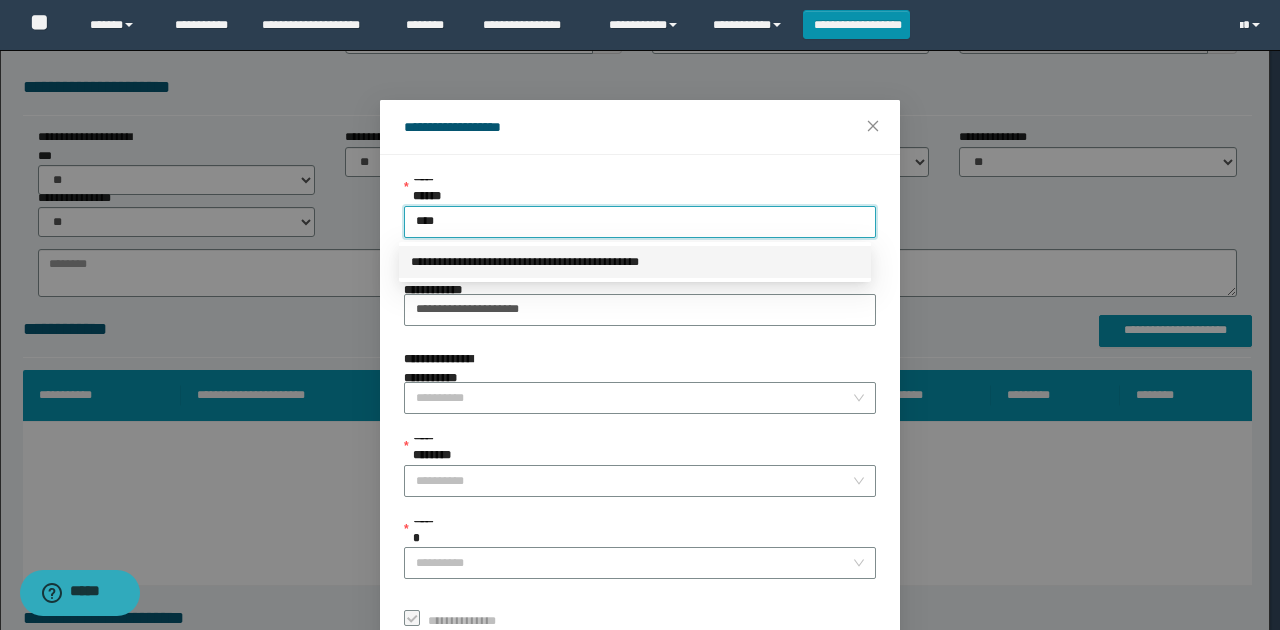 click on "**********" at bounding box center (635, 262) 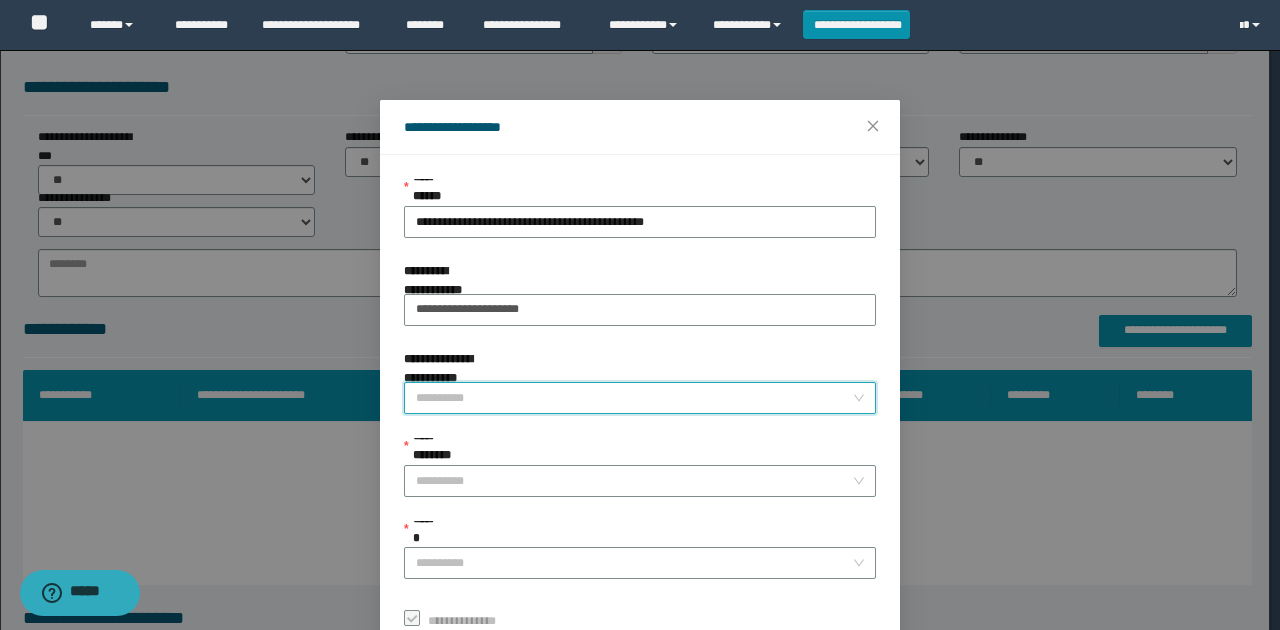 drag, startPoint x: 509, startPoint y: 389, endPoint x: 444, endPoint y: 417, distance: 70.77429 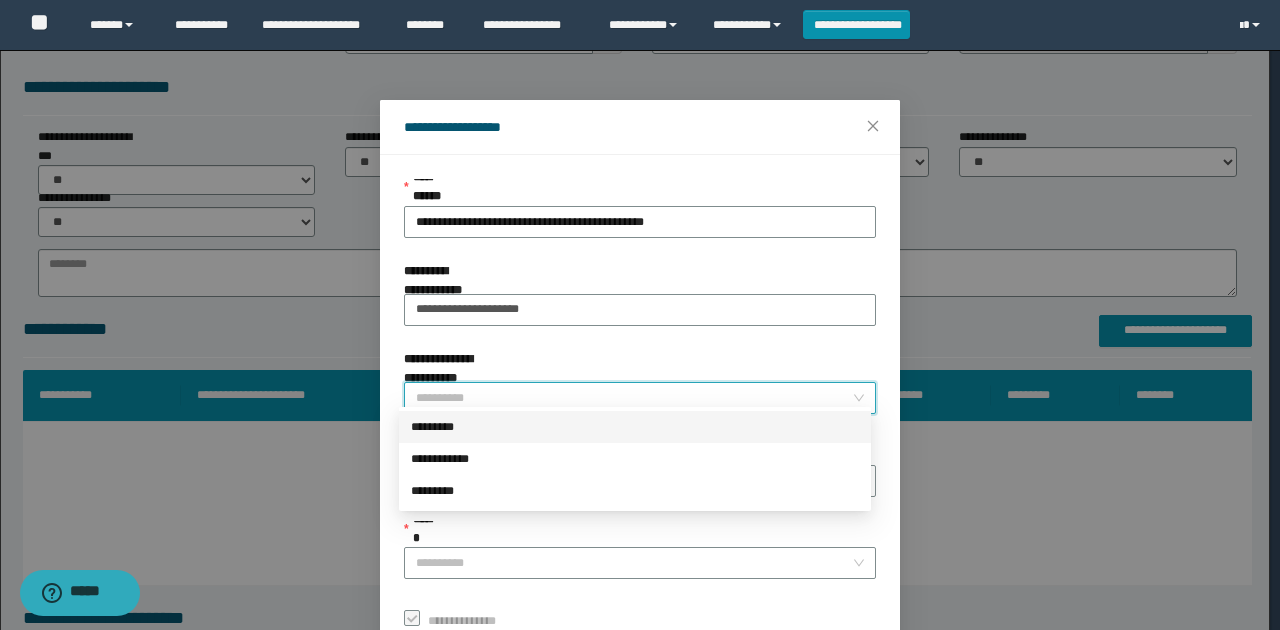 click on "*********" at bounding box center [635, 427] 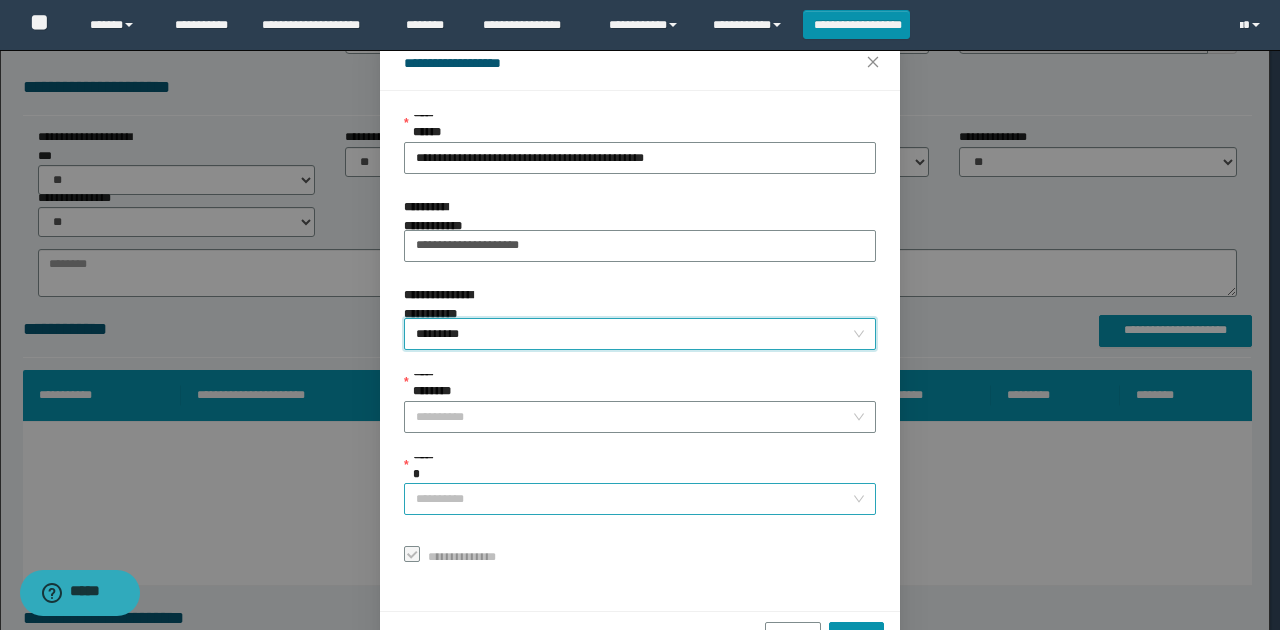 scroll, scrollTop: 121, scrollLeft: 0, axis: vertical 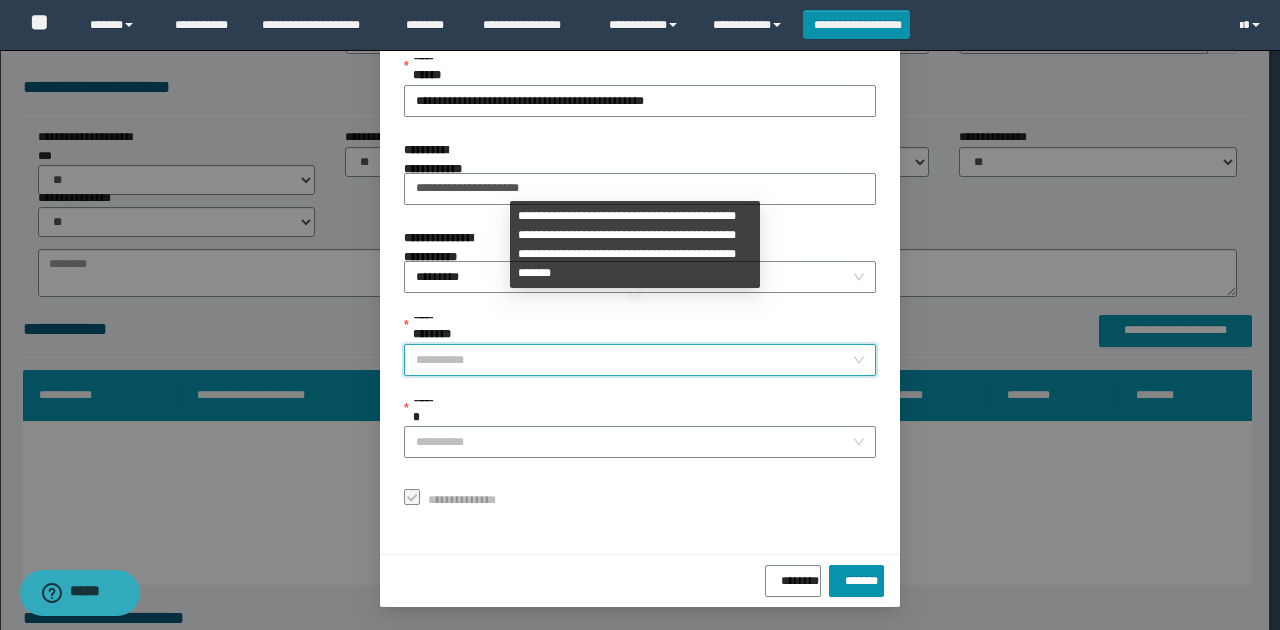 drag, startPoint x: 487, startPoint y: 345, endPoint x: 476, endPoint y: 384, distance: 40.5216 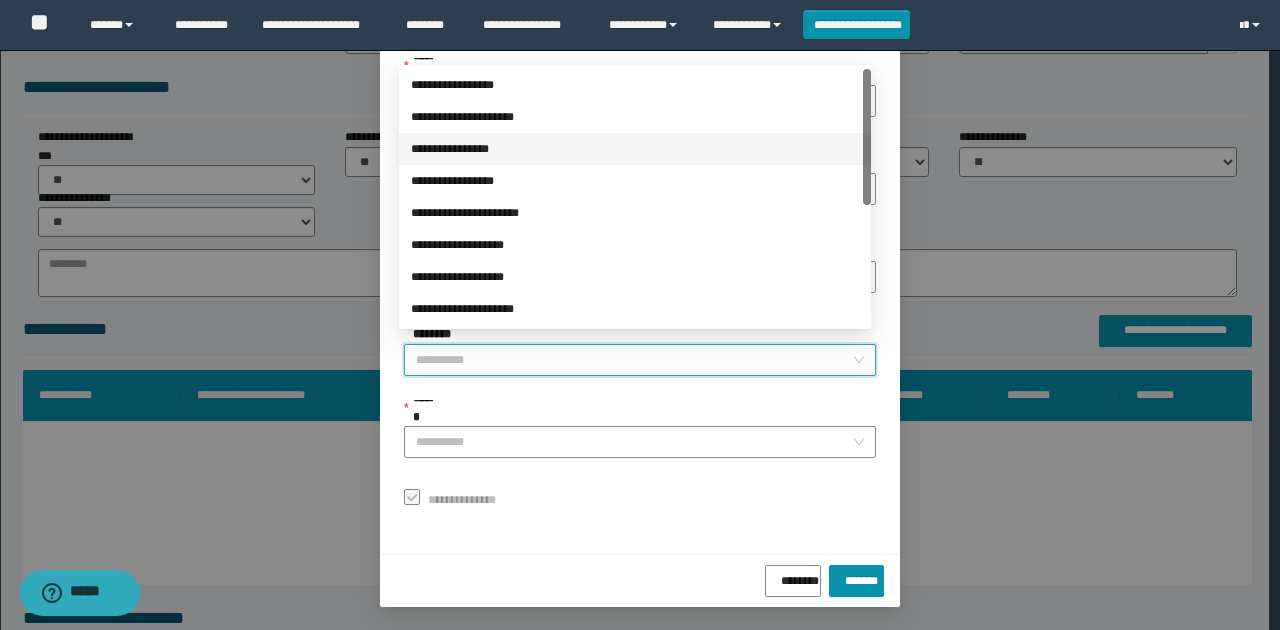 scroll, scrollTop: 224, scrollLeft: 0, axis: vertical 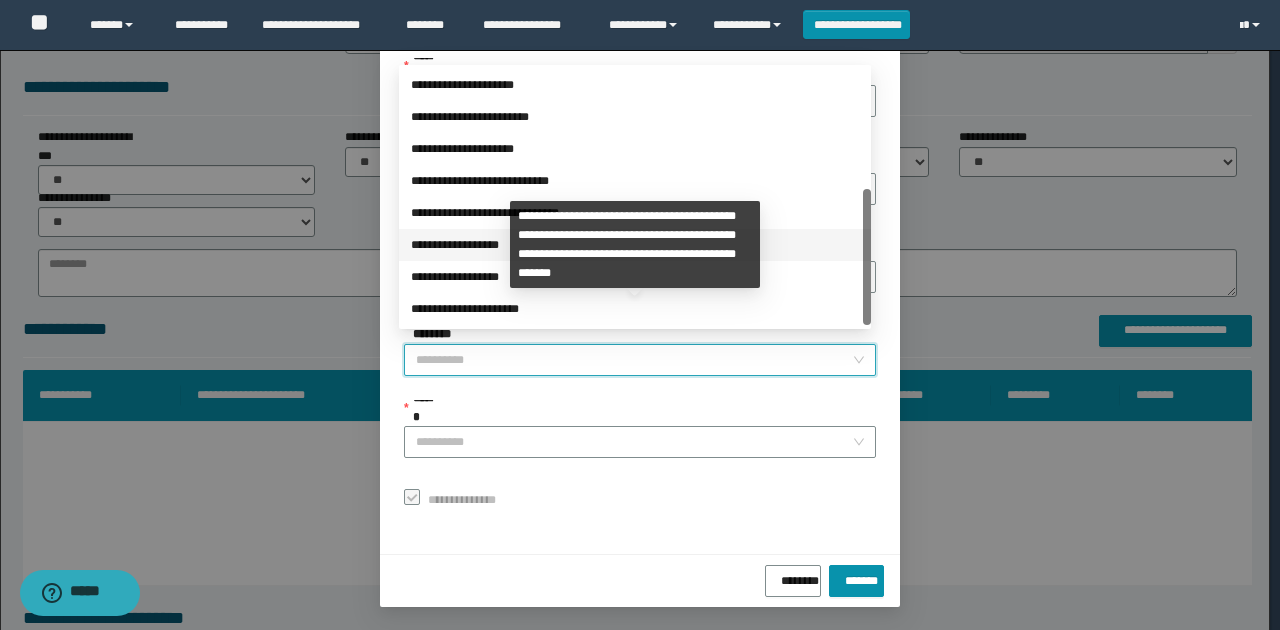 click on "**********" at bounding box center (635, 245) 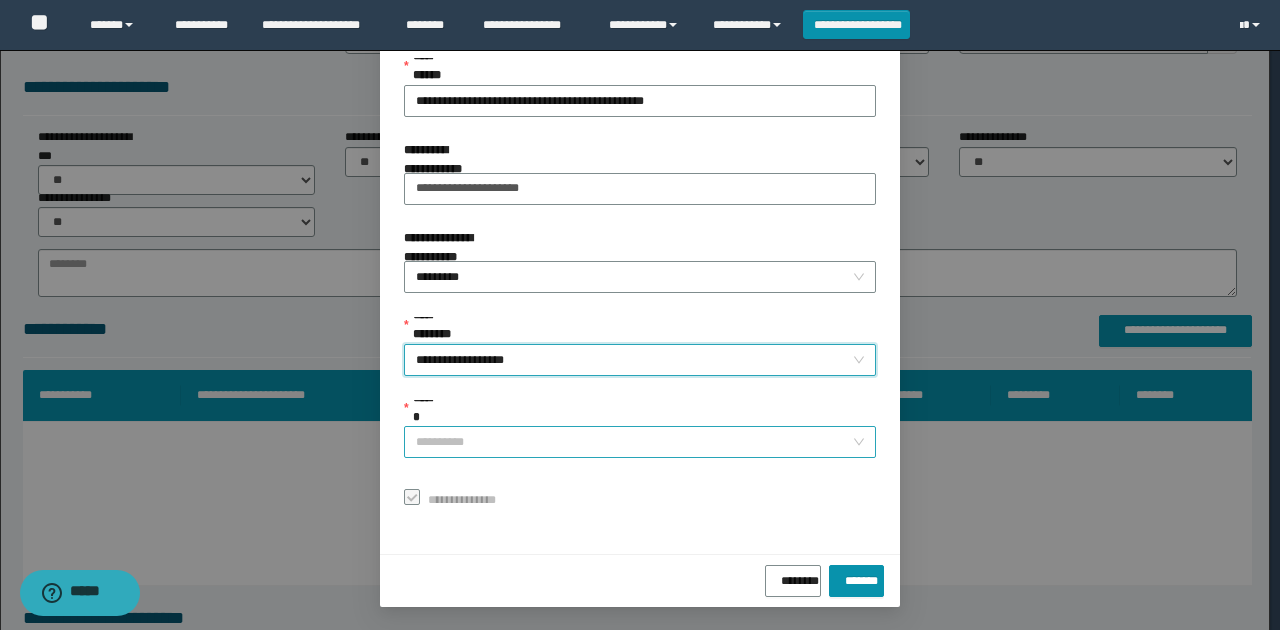 click on "******" at bounding box center (634, 442) 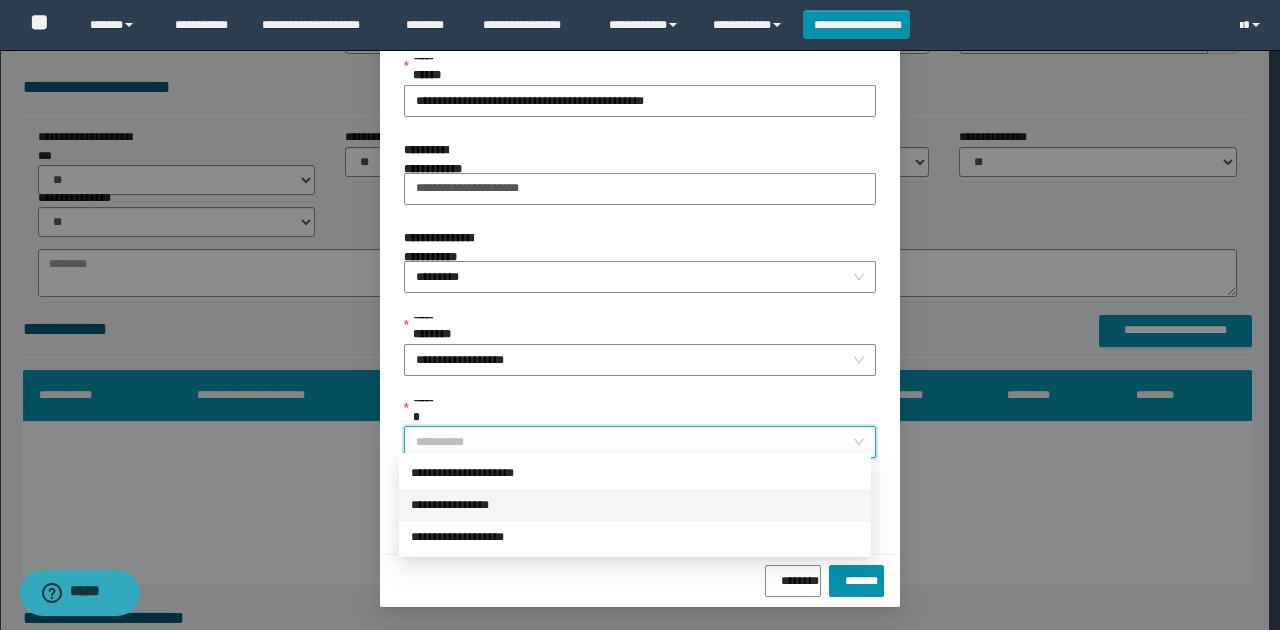 drag, startPoint x: 512, startPoint y: 494, endPoint x: 593, endPoint y: 524, distance: 86.37708 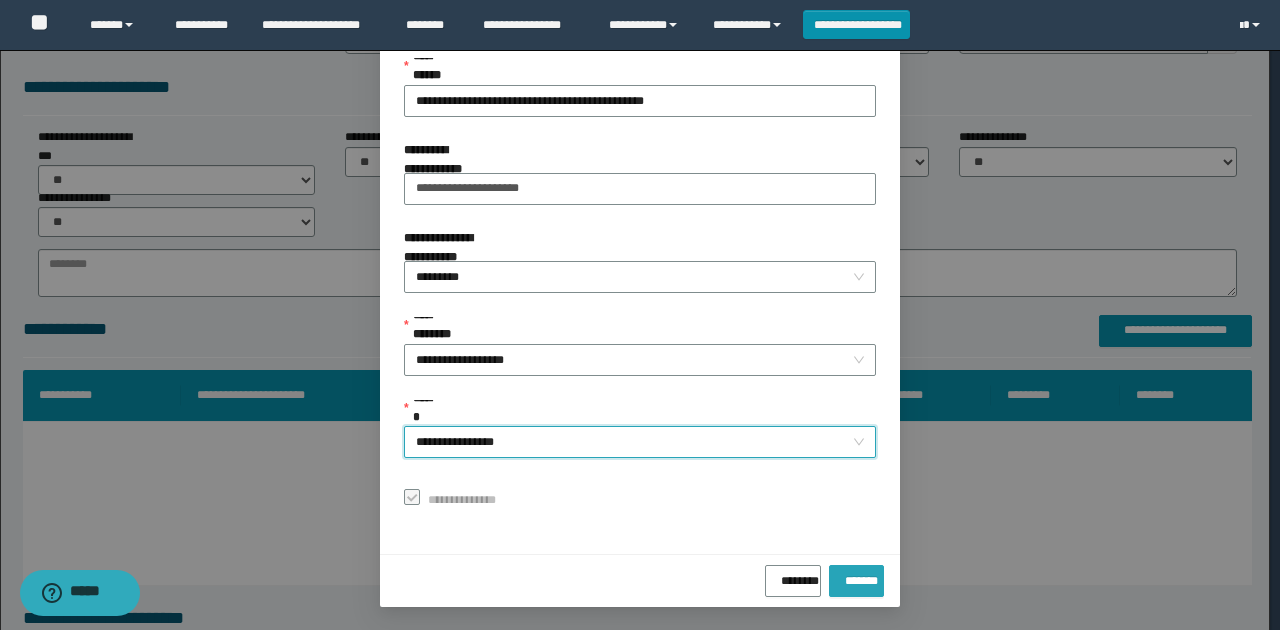 click on "*******" at bounding box center [856, 581] 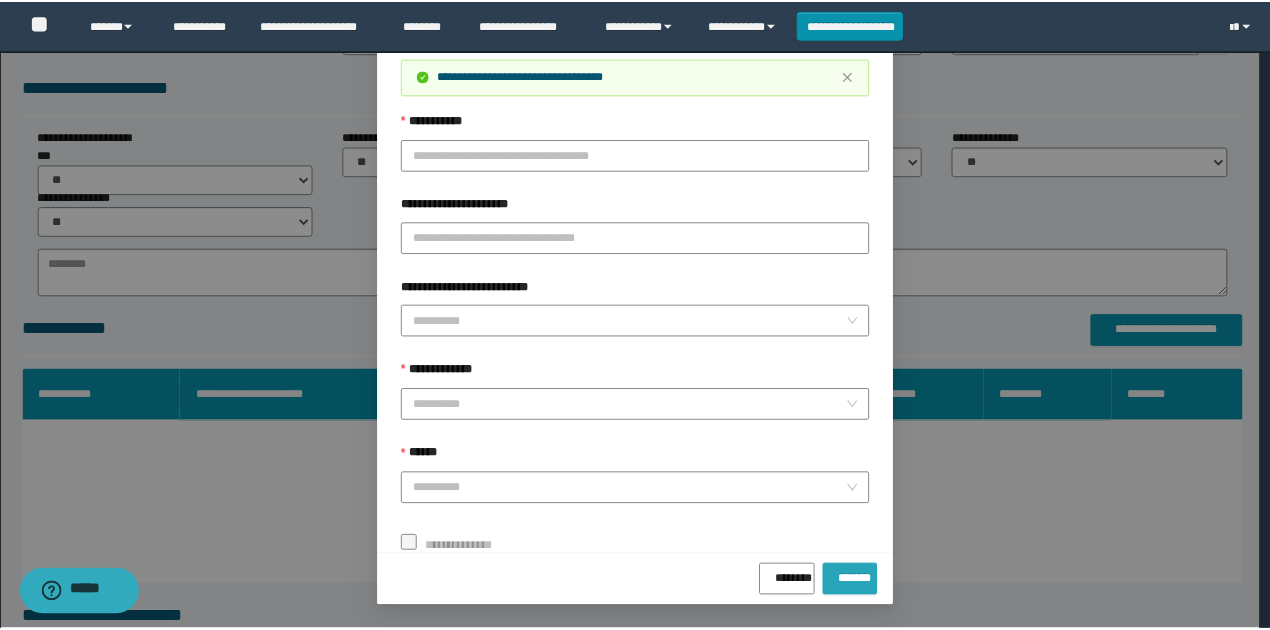 scroll, scrollTop: 73, scrollLeft: 0, axis: vertical 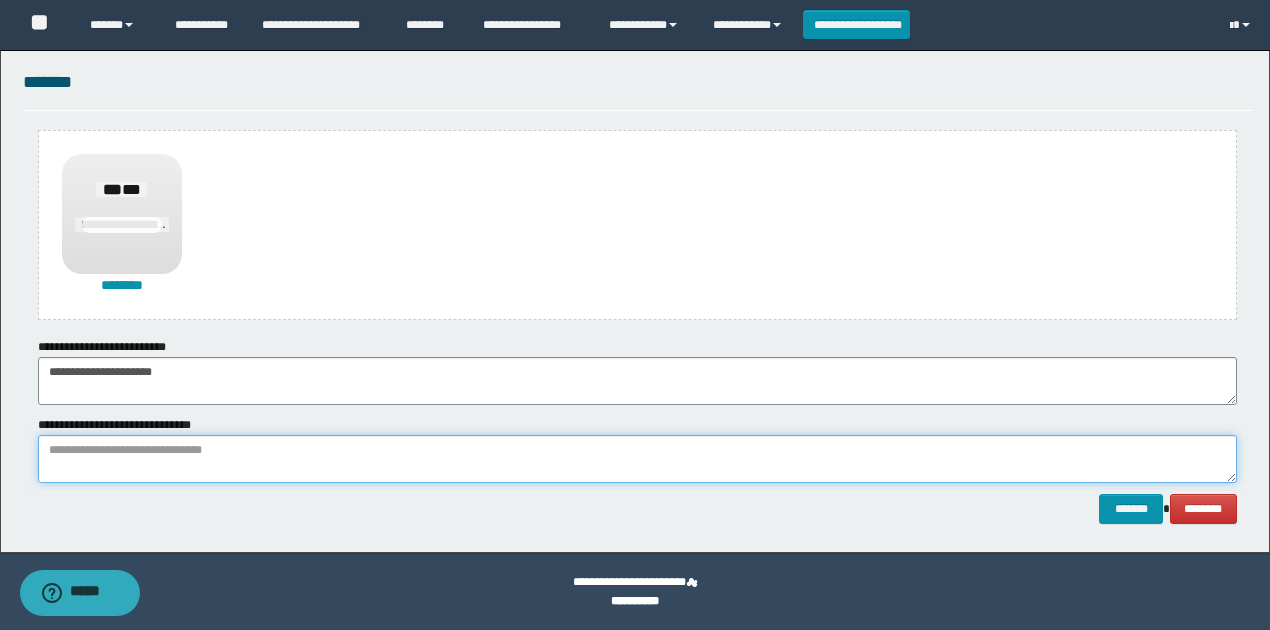 paste on "**********" 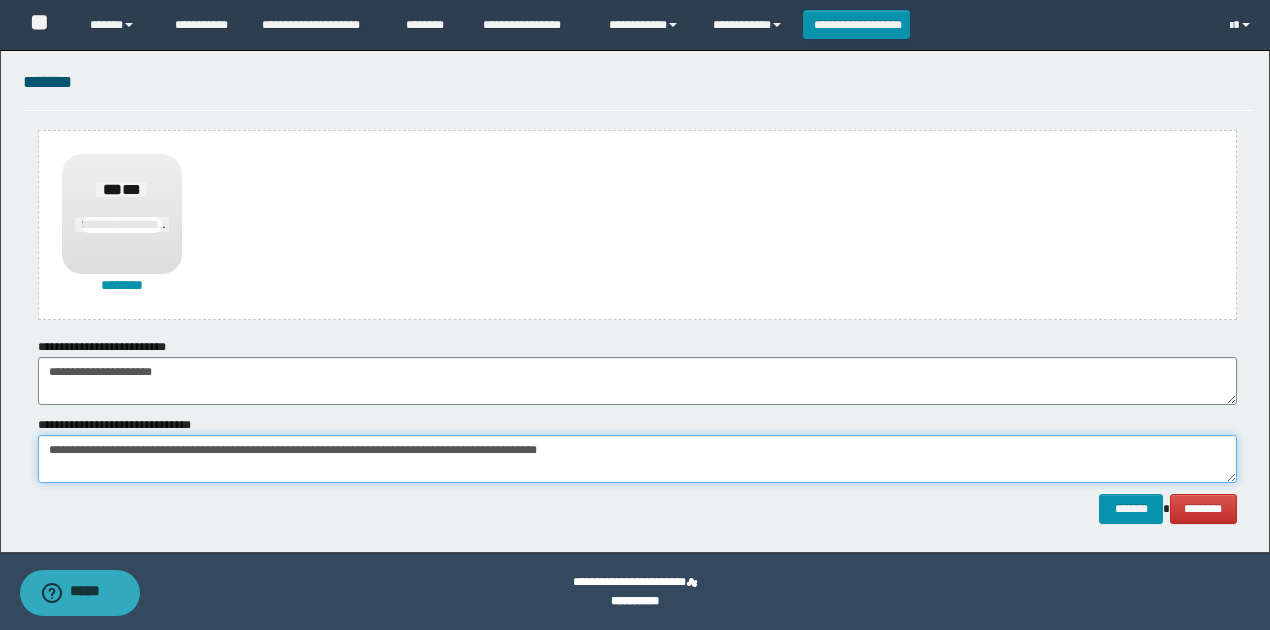 click on "**********" at bounding box center [637, 459] 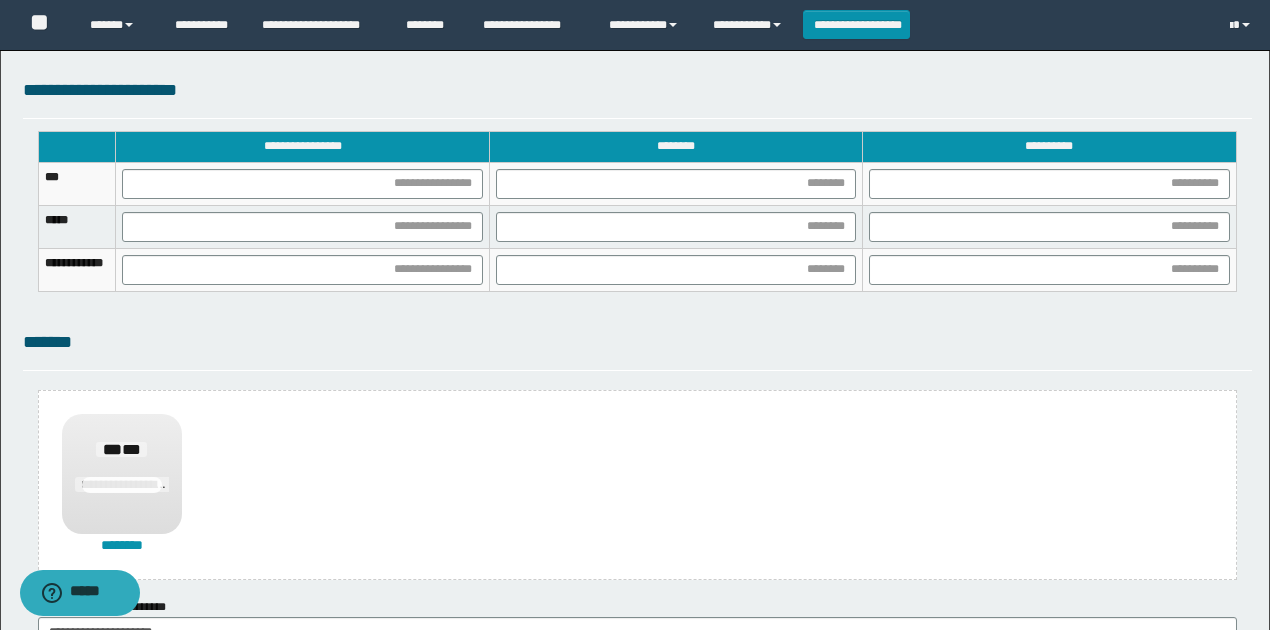 scroll, scrollTop: 1202, scrollLeft: 0, axis: vertical 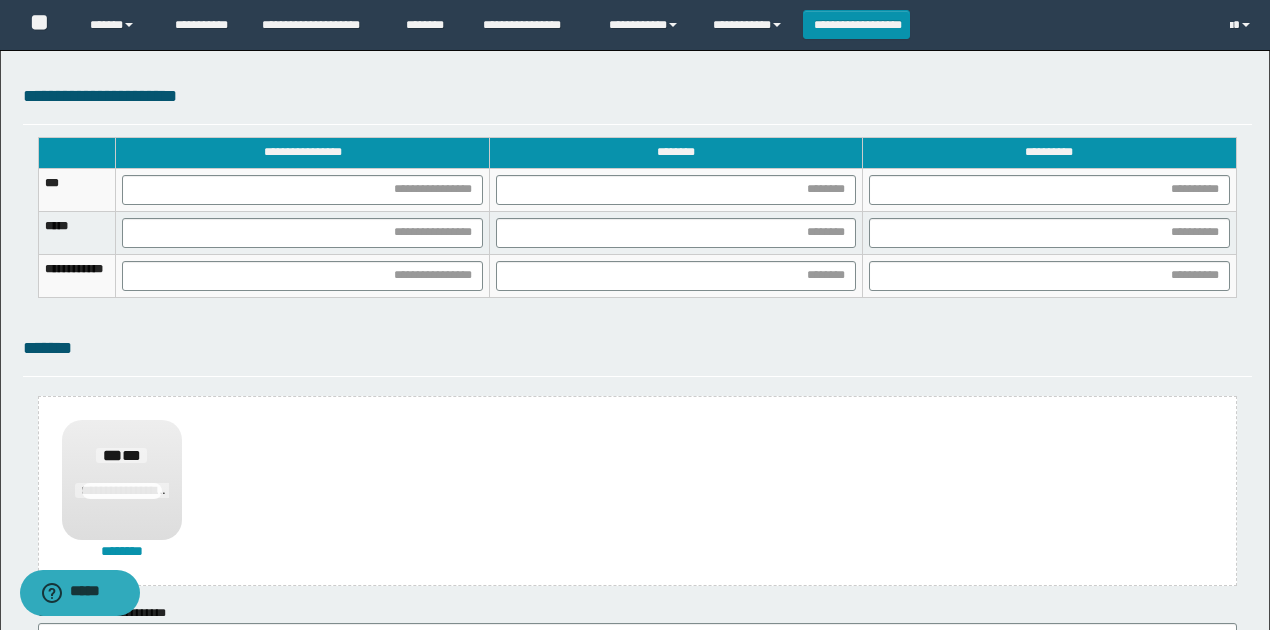 type on "**********" 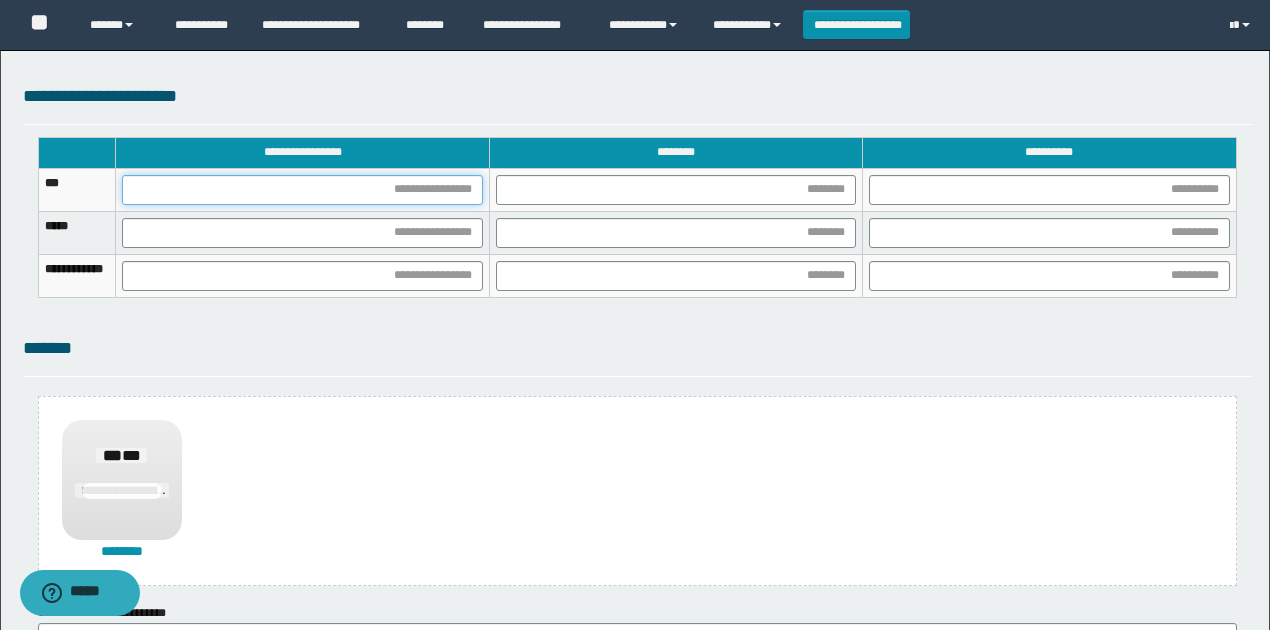click at bounding box center (302, 190) 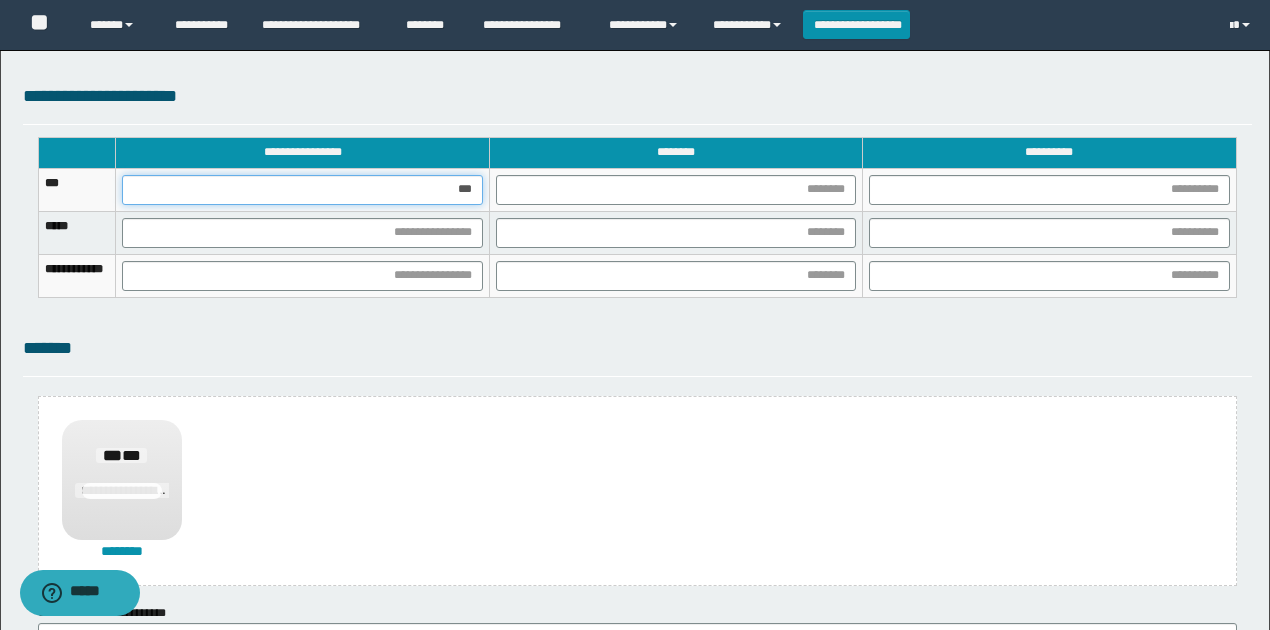 type on "****" 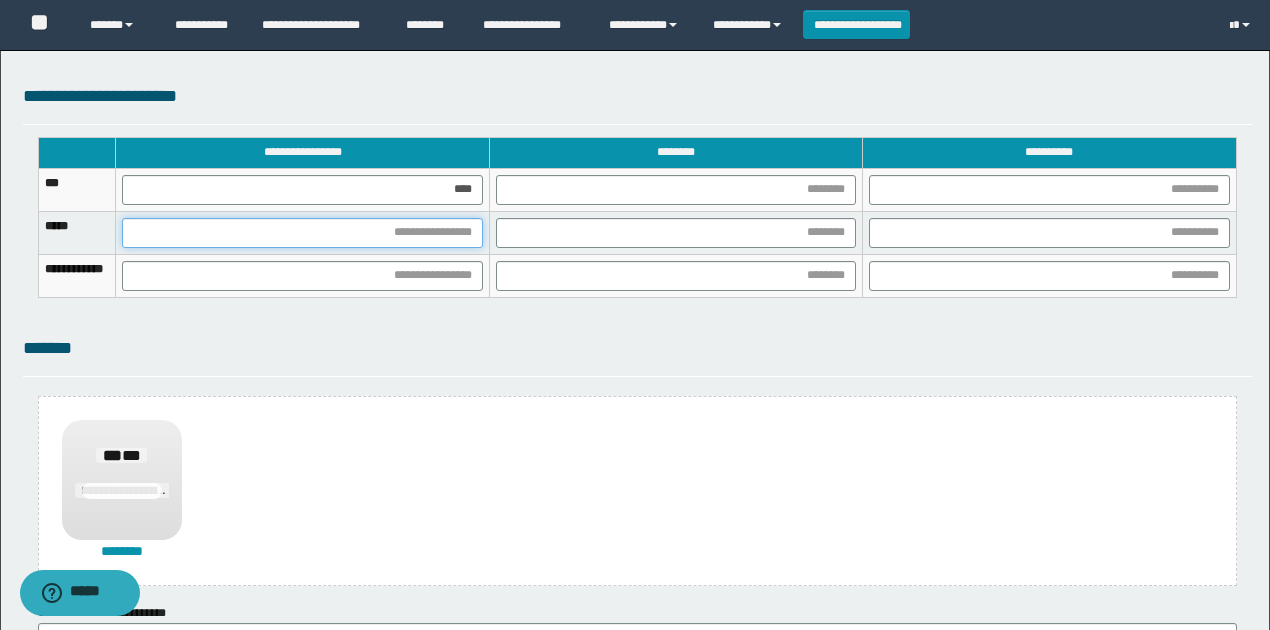 click at bounding box center [302, 233] 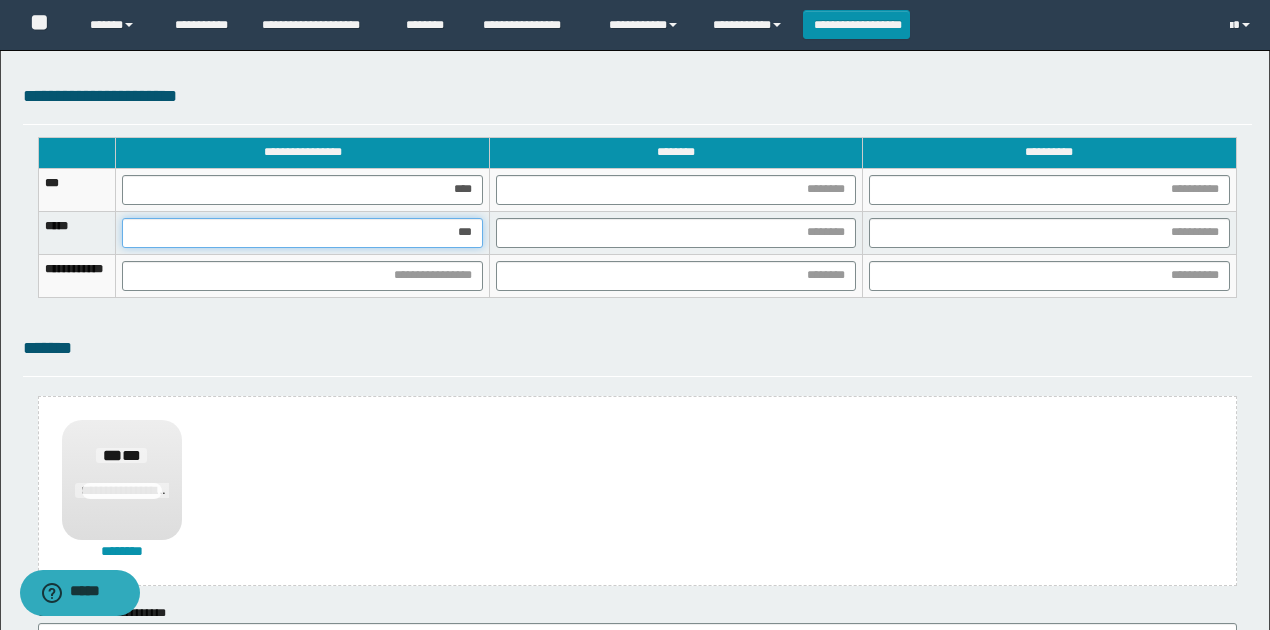 type on "****" 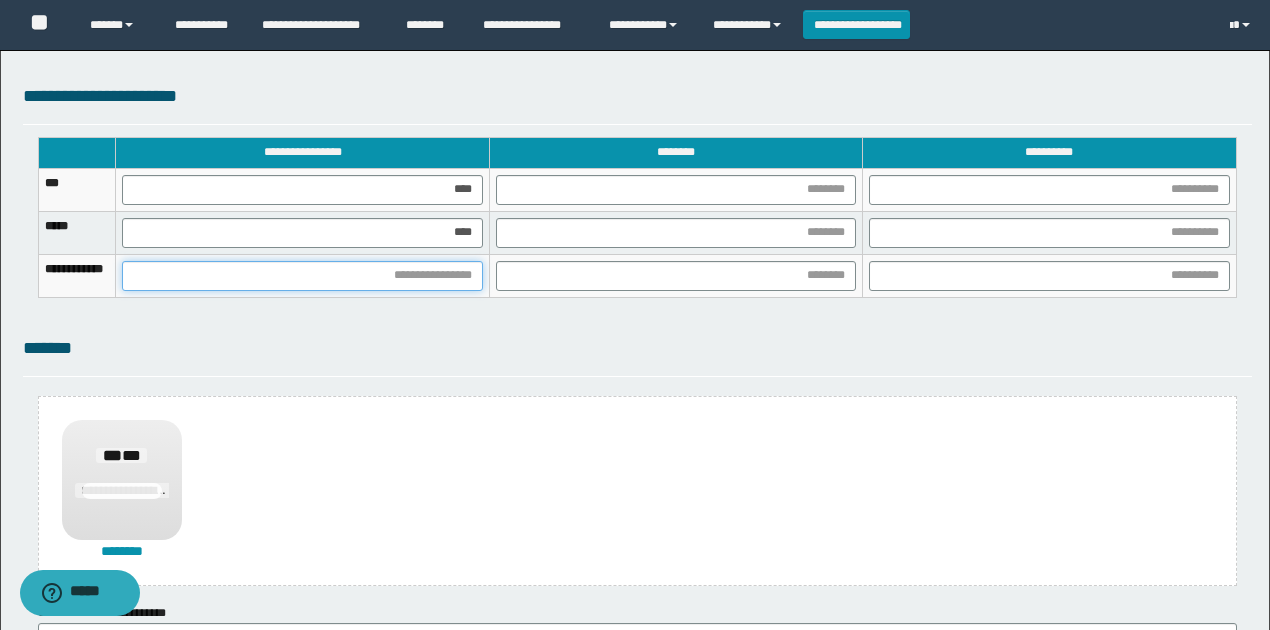 click at bounding box center (302, 276) 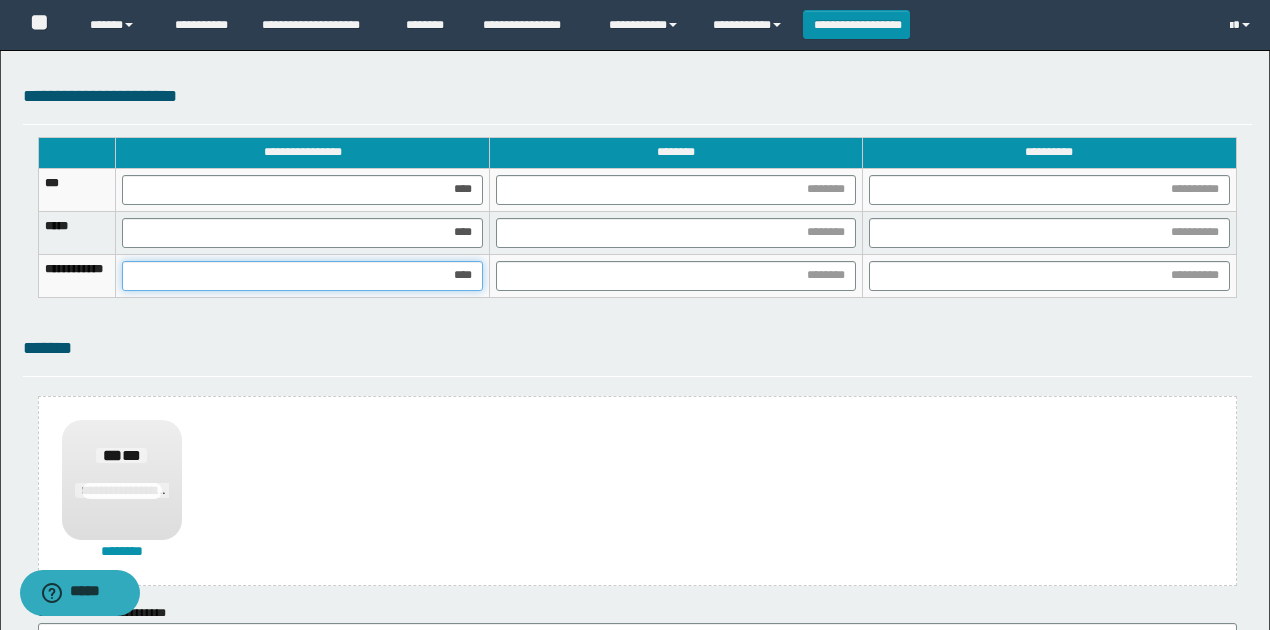 type on "*****" 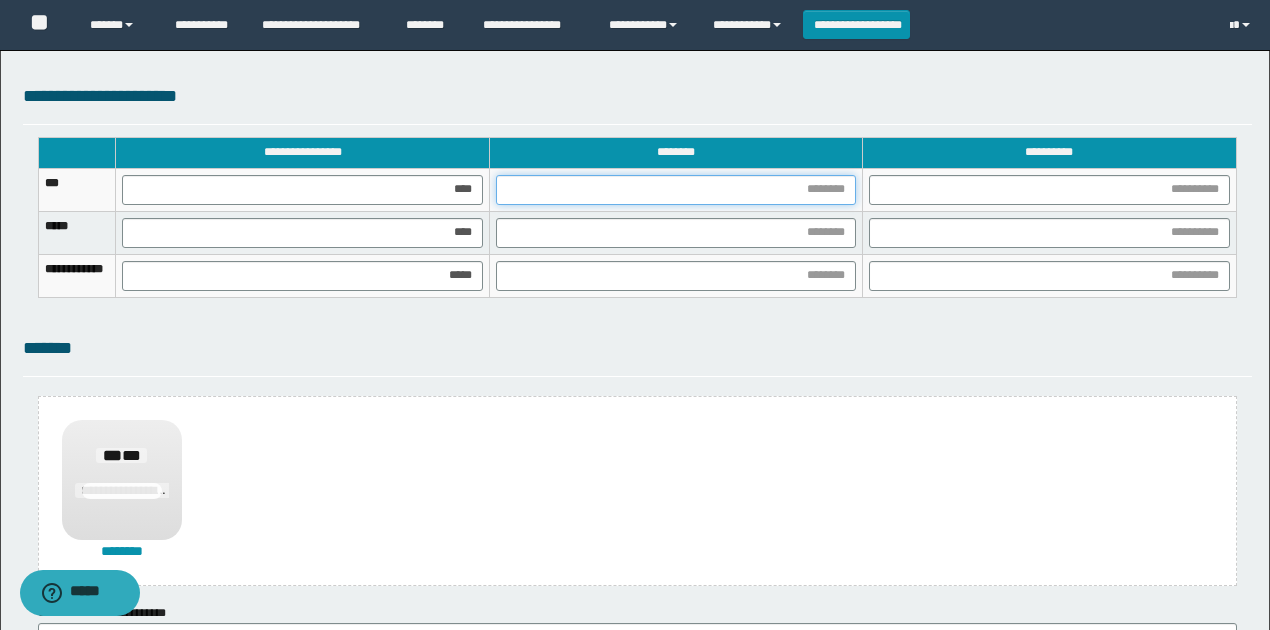 click at bounding box center [676, 190] 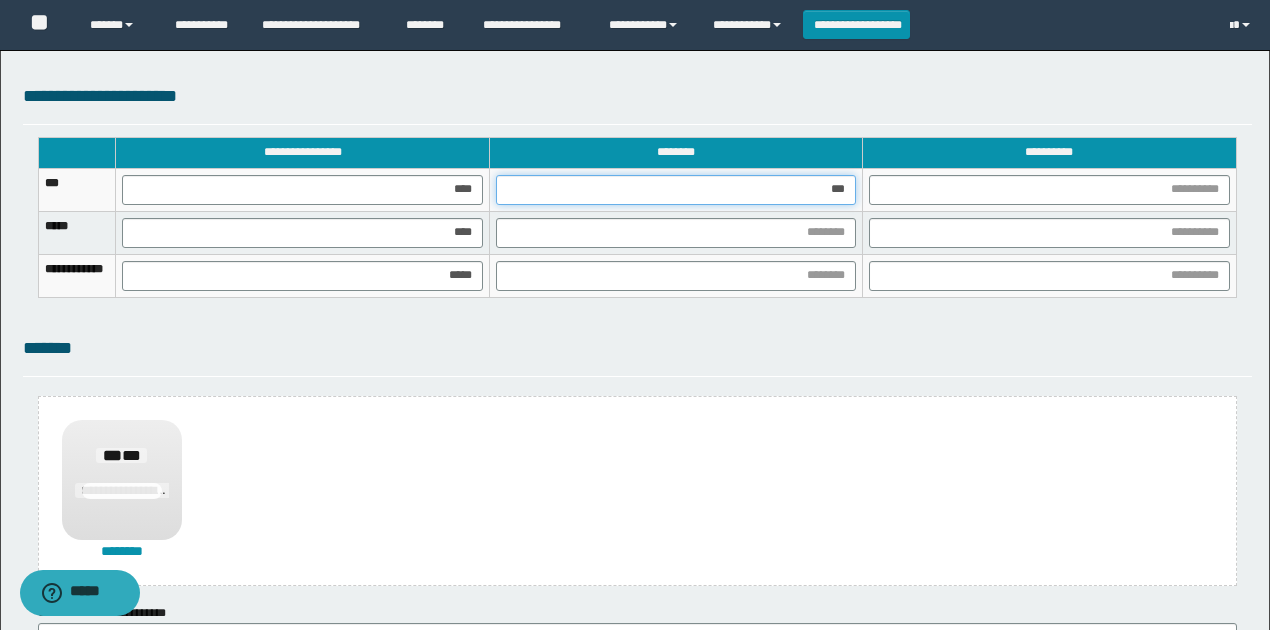 type on "****" 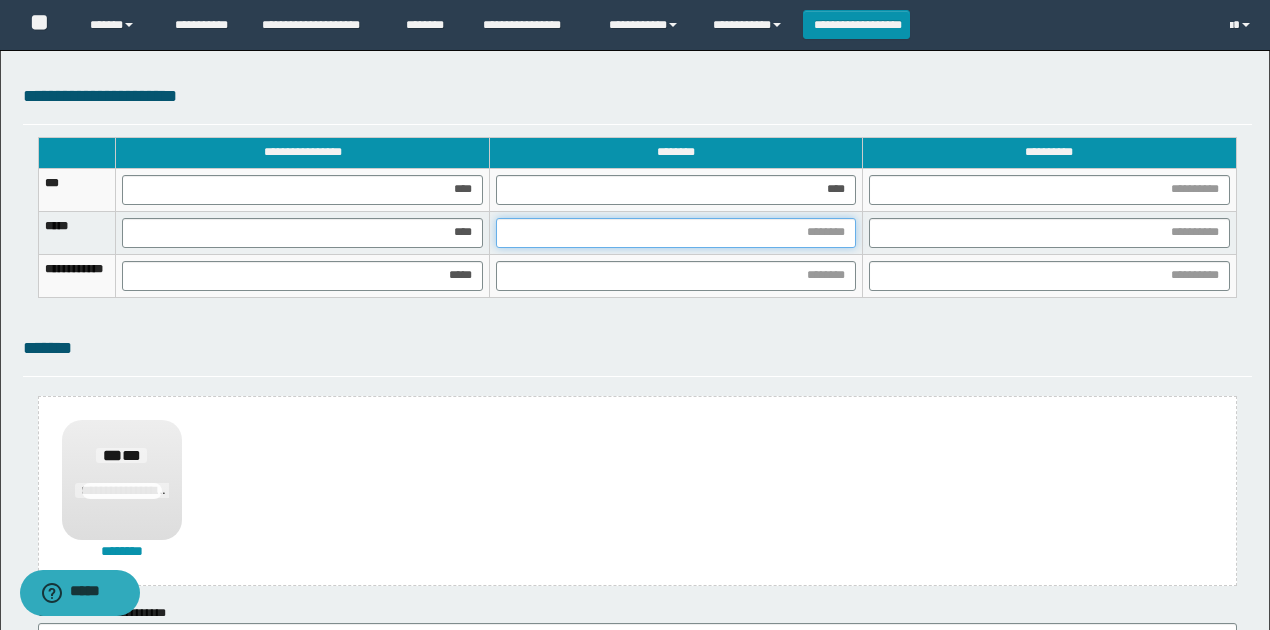 click at bounding box center (676, 233) 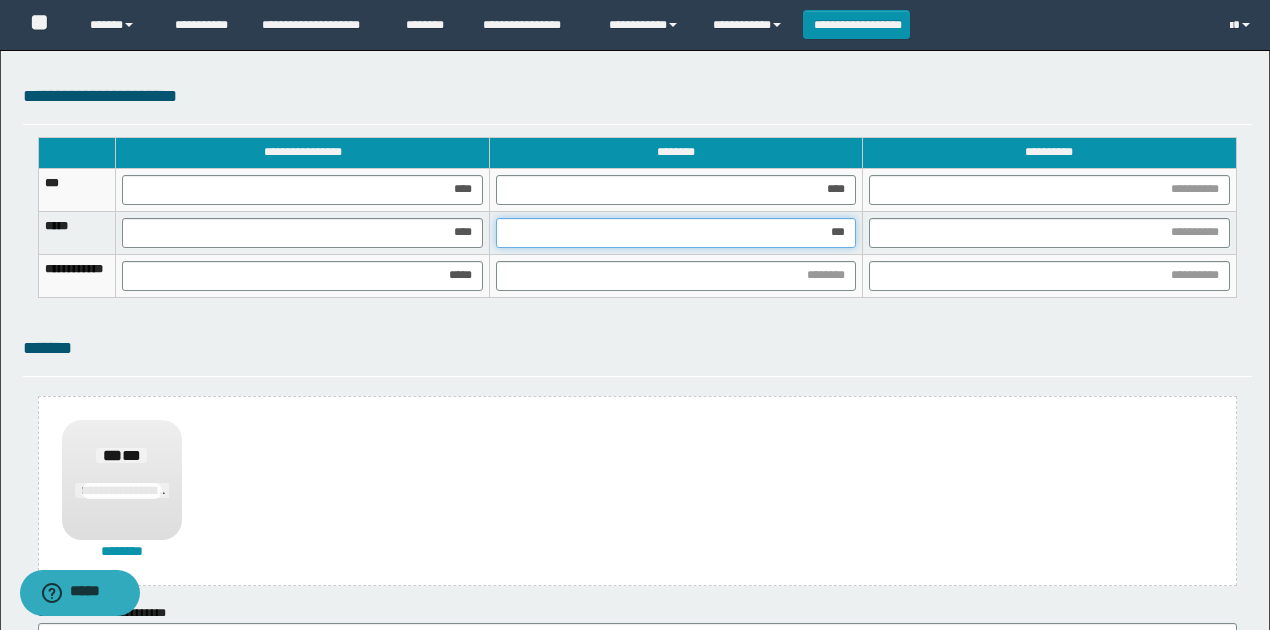 type on "****" 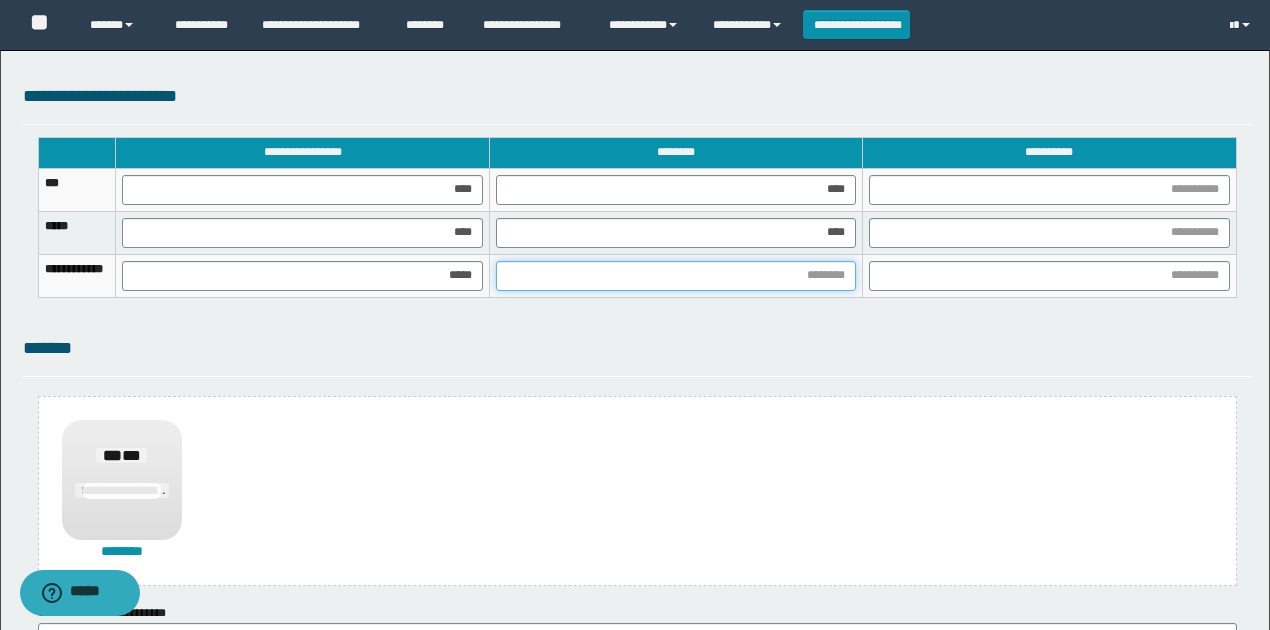 click at bounding box center [676, 276] 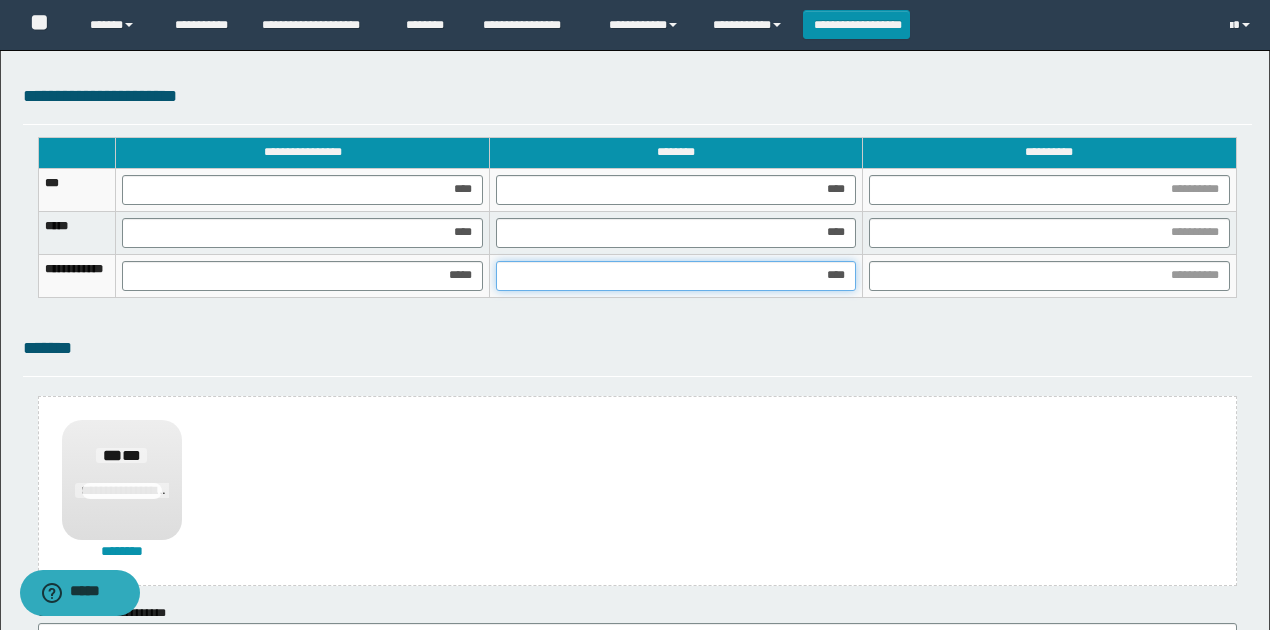 type on "*****" 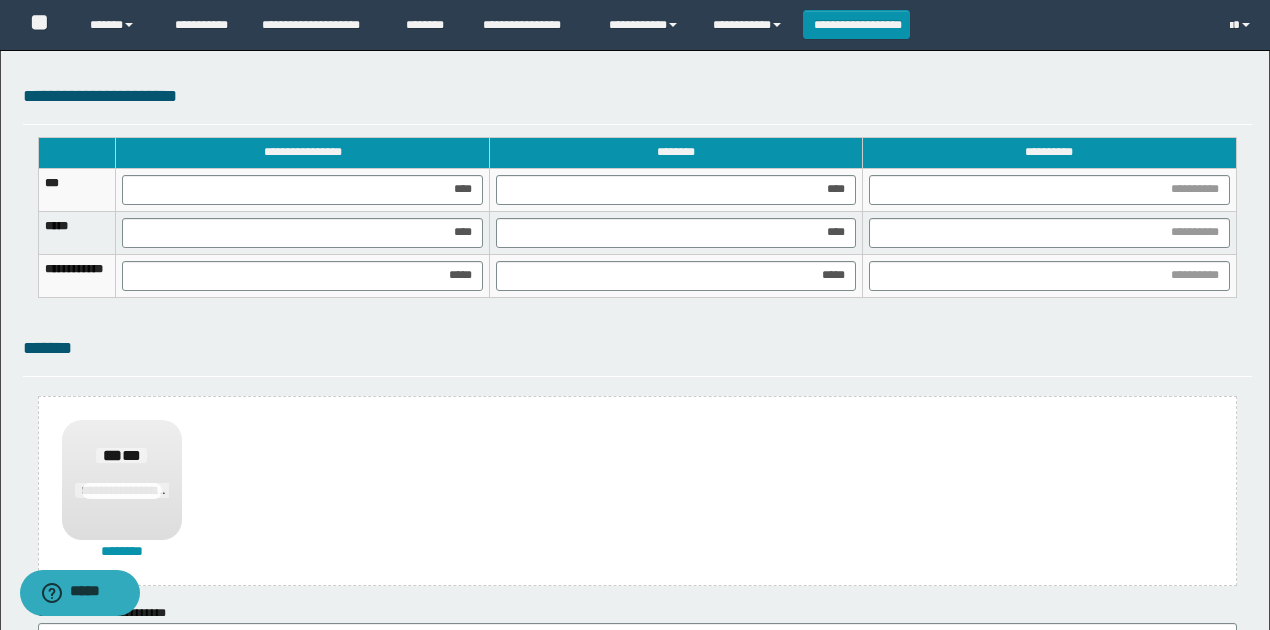 click at bounding box center [1049, 189] 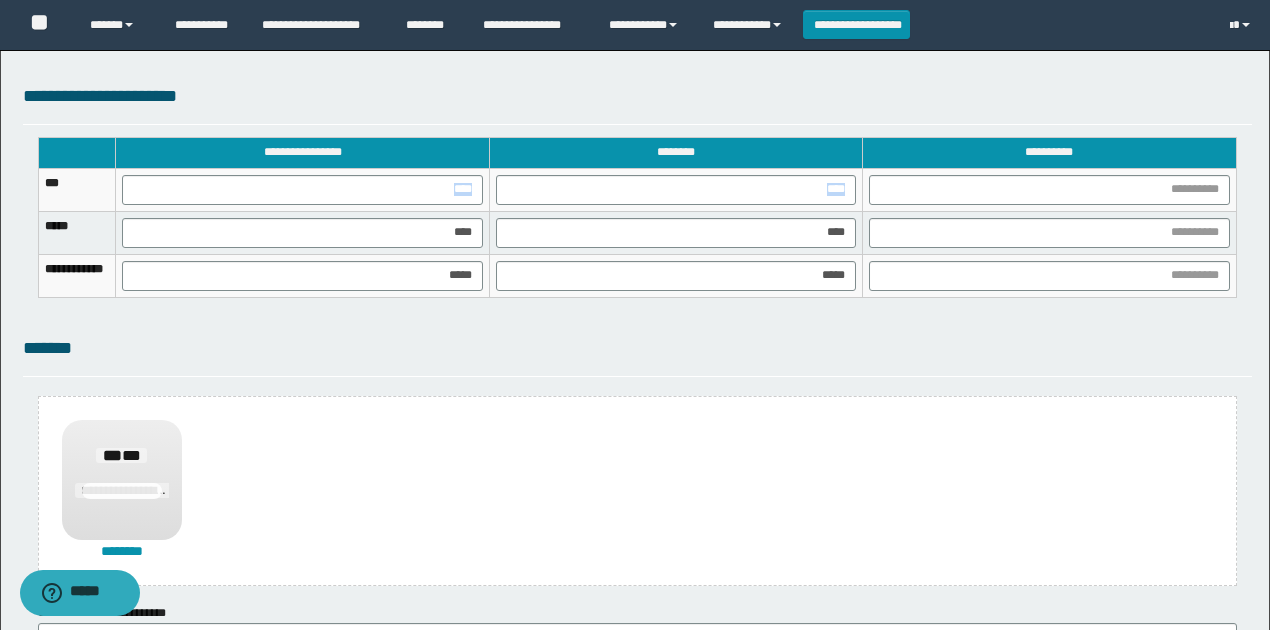 click at bounding box center [1049, 189] 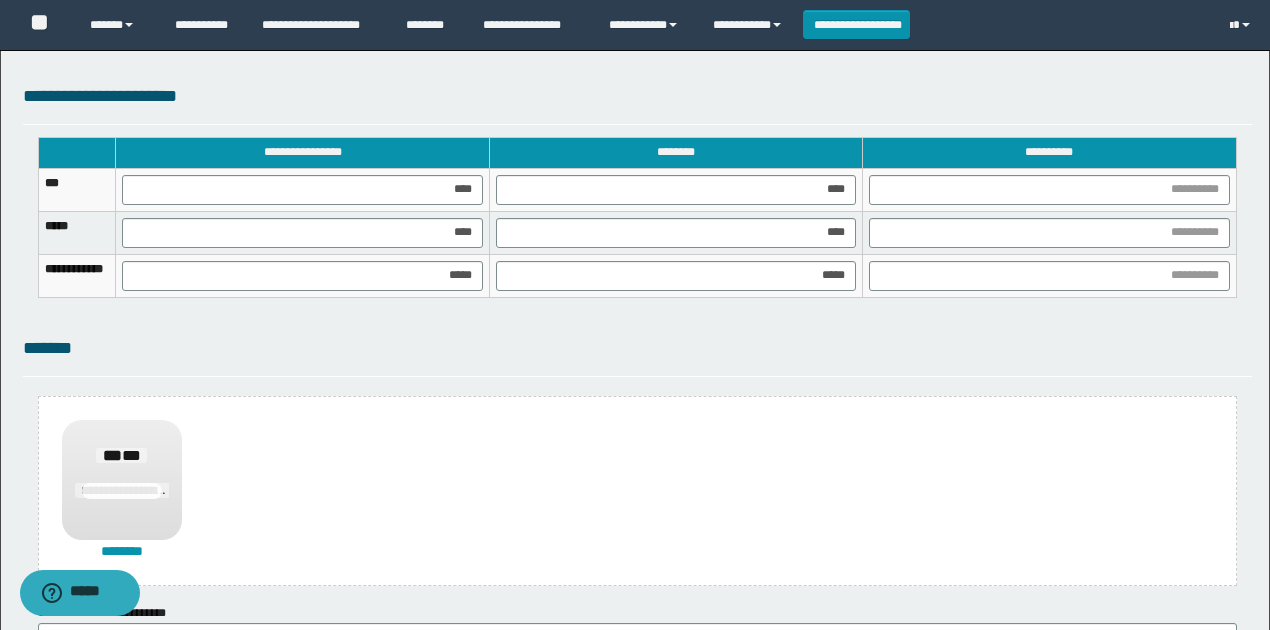 click on "**********" at bounding box center (637, 226) 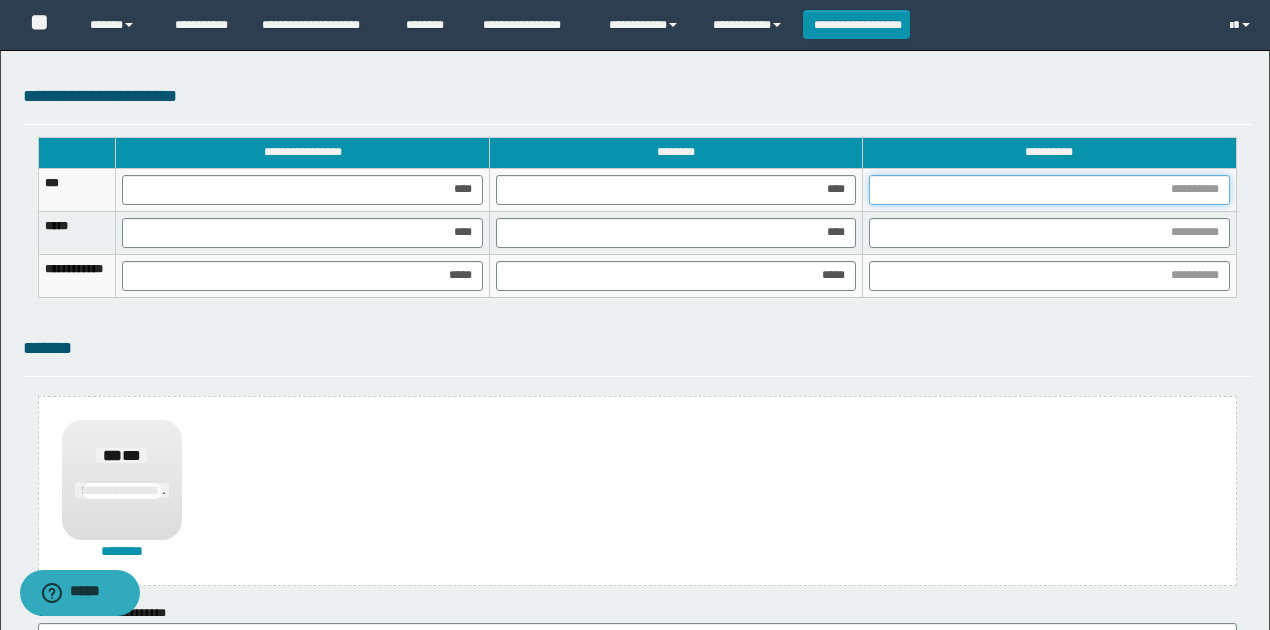 click at bounding box center (1049, 190) 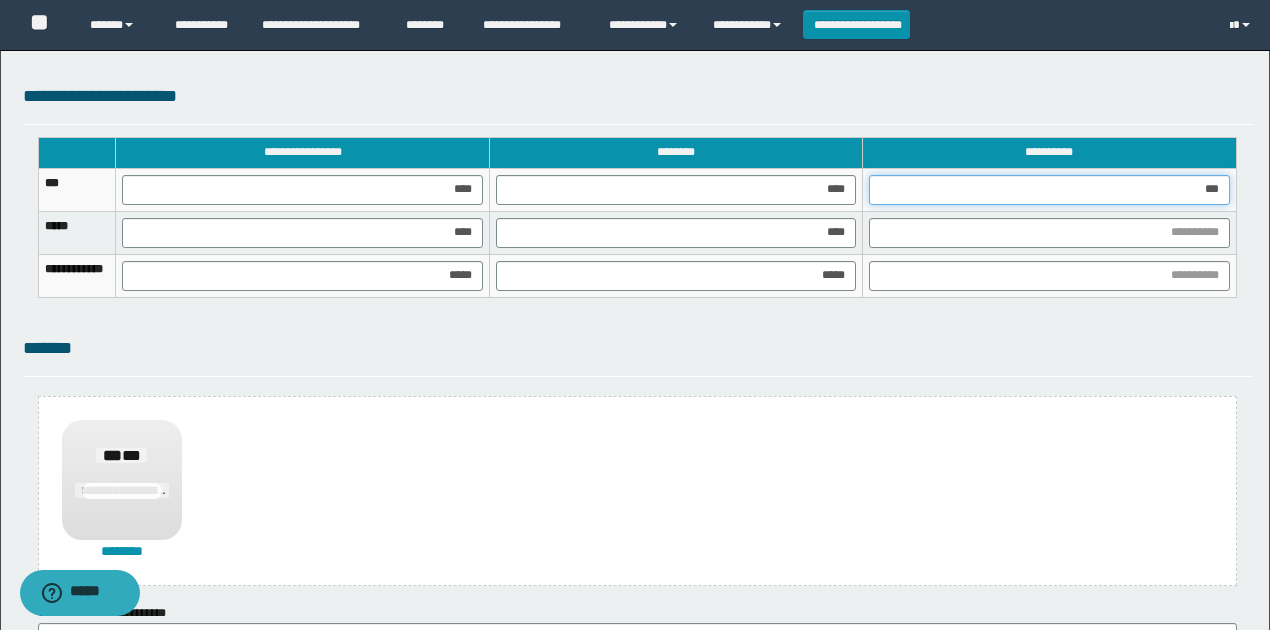 type on "****" 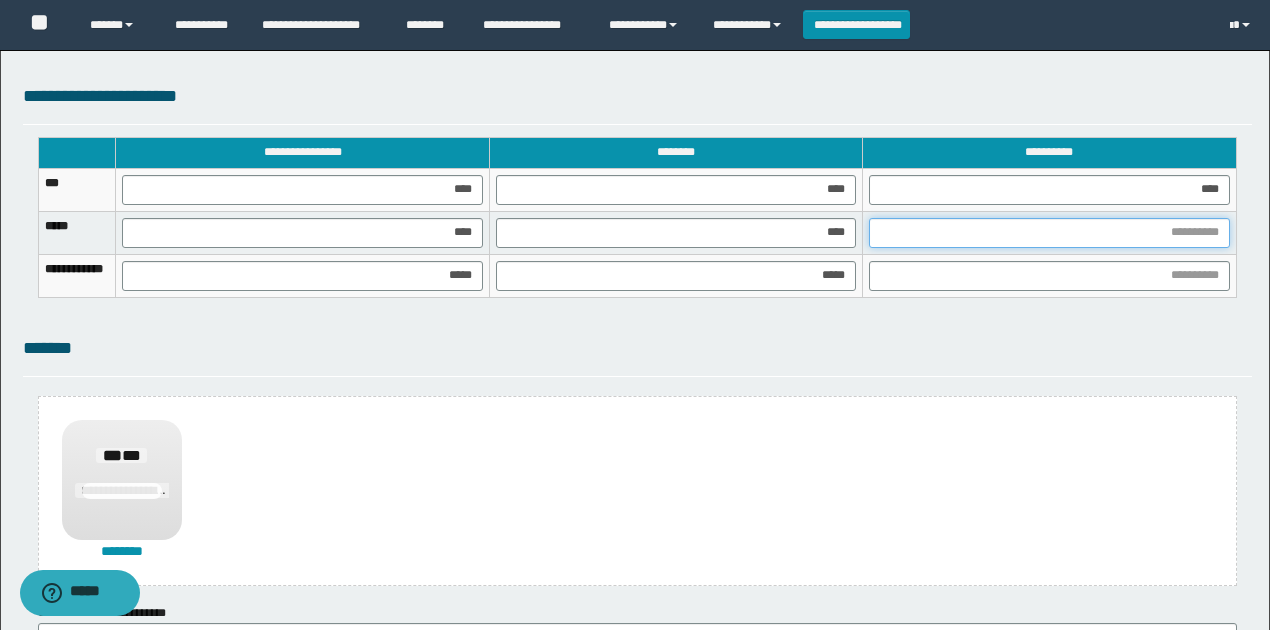 click at bounding box center (1049, 233) 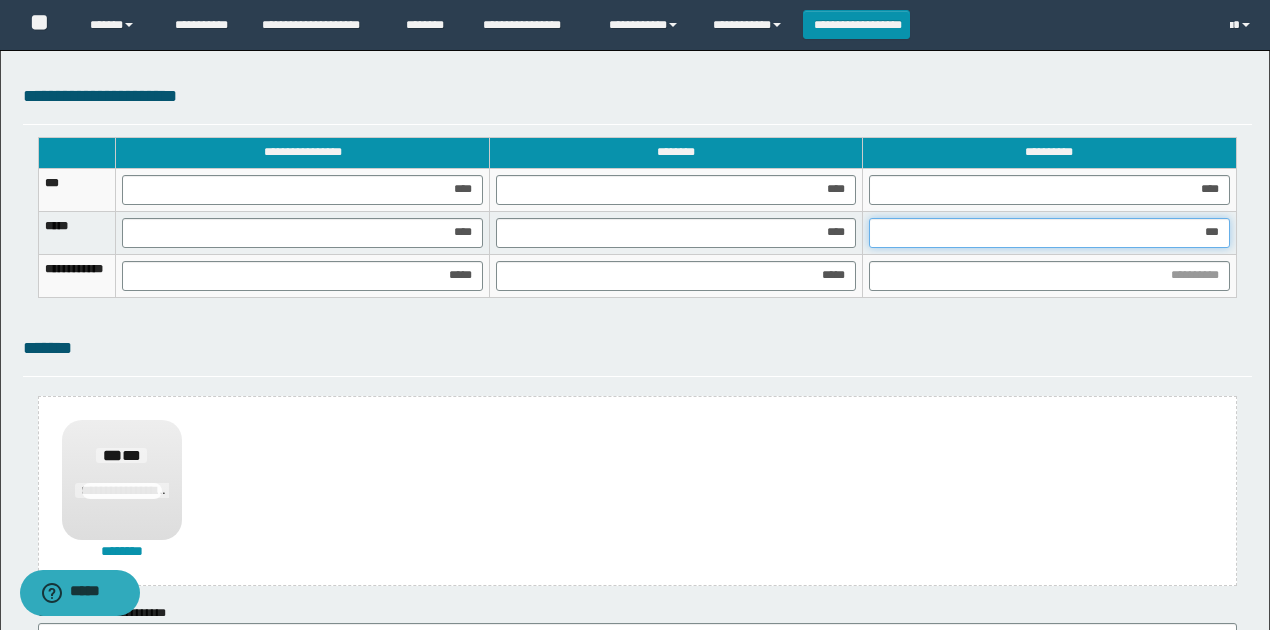 type on "****" 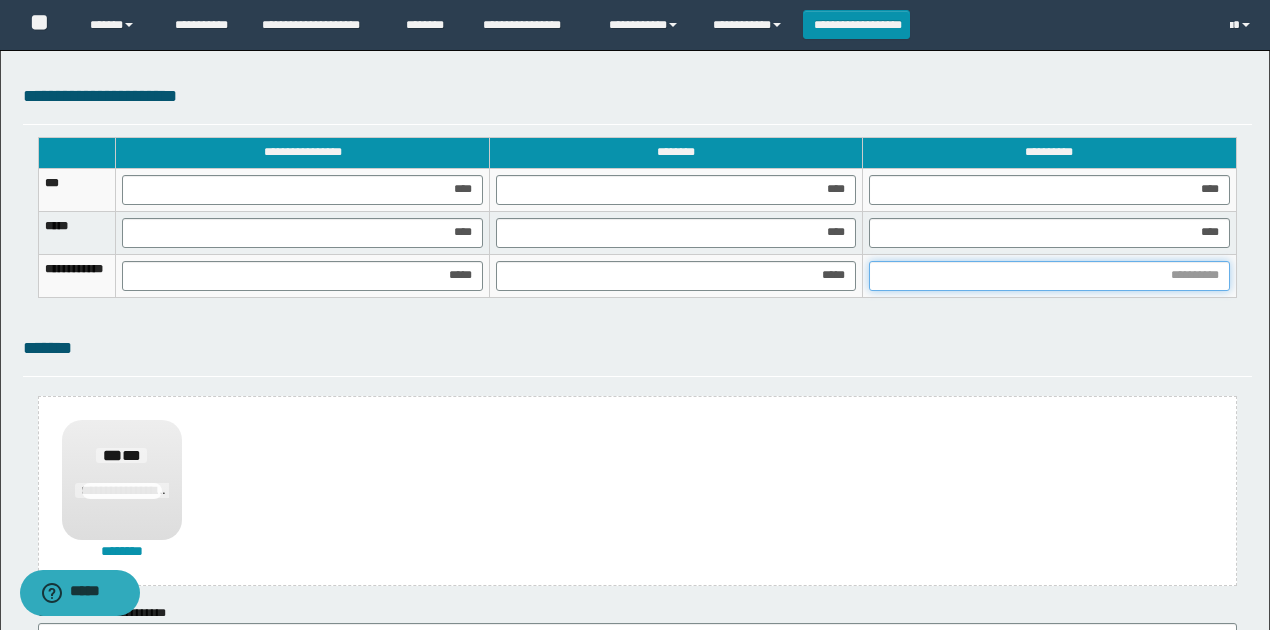 click at bounding box center [1049, 276] 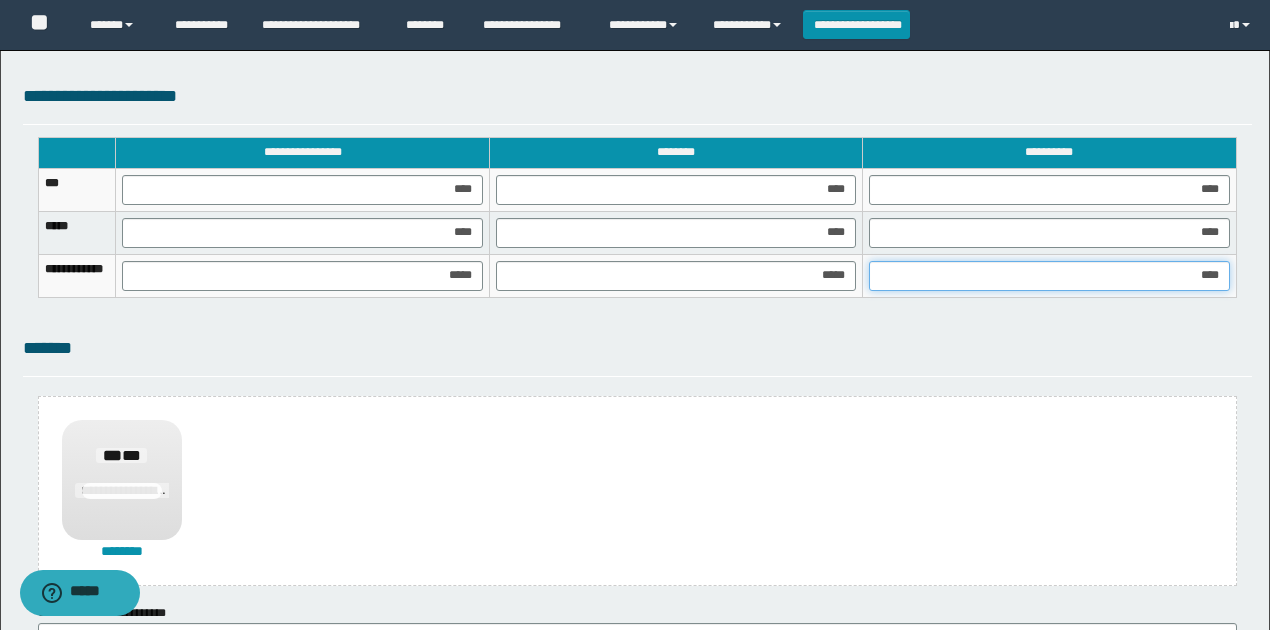 type on "*****" 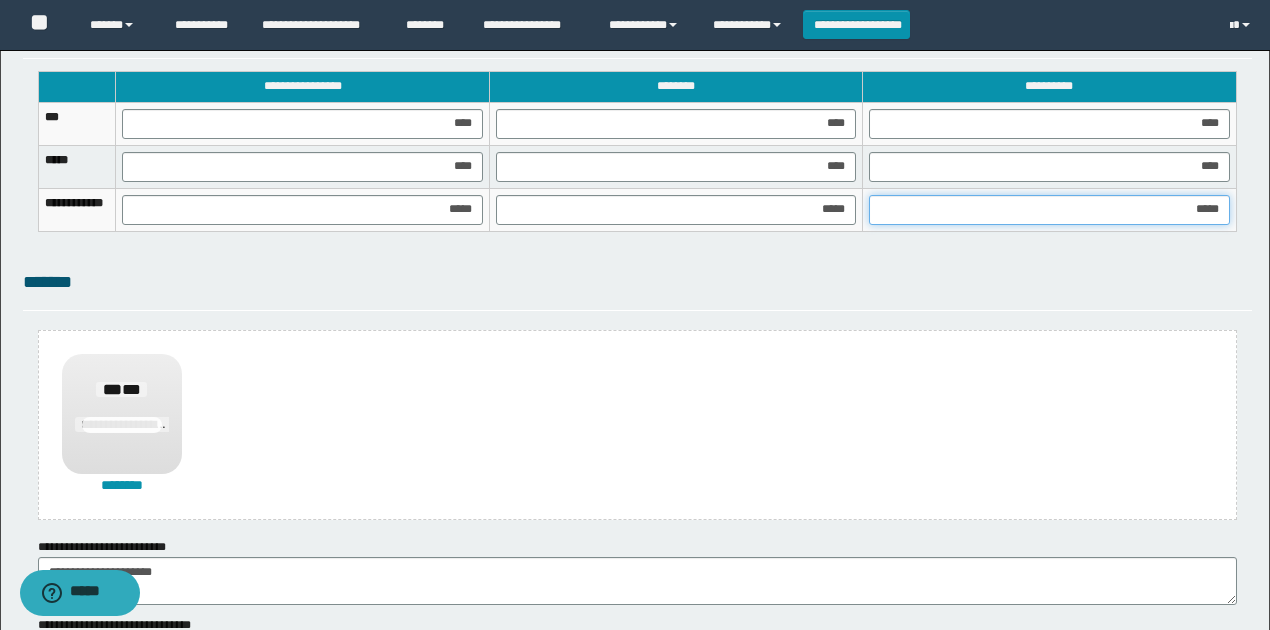 scroll, scrollTop: 1468, scrollLeft: 0, axis: vertical 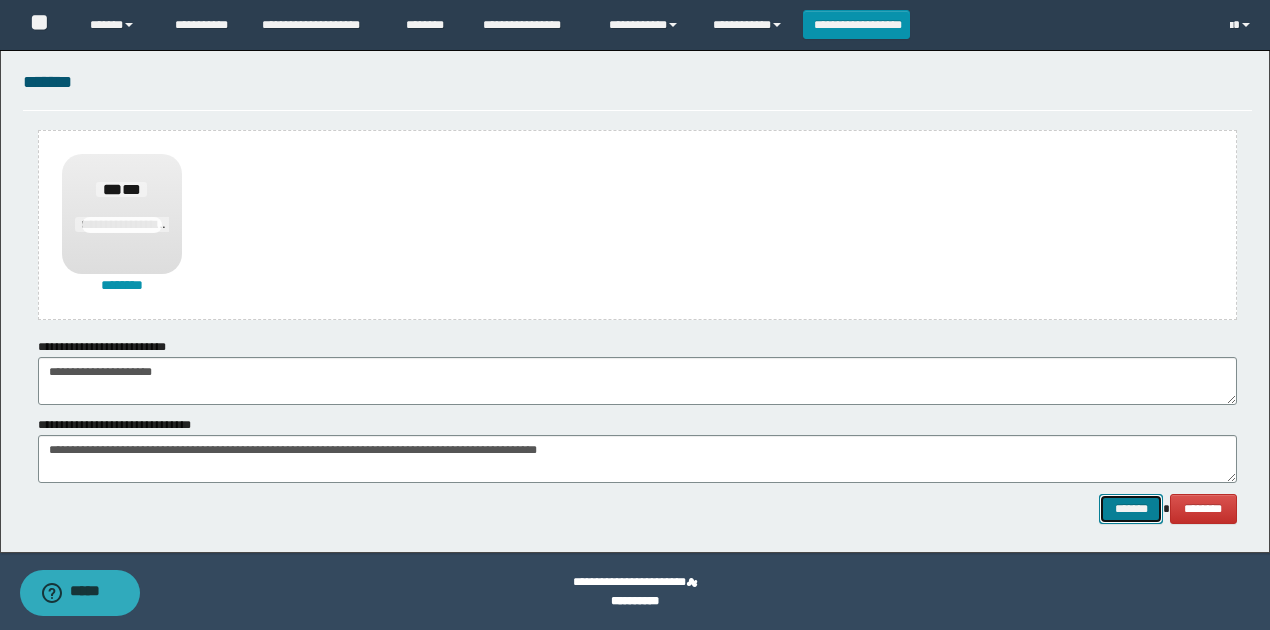 click on "*******" at bounding box center [1131, 508] 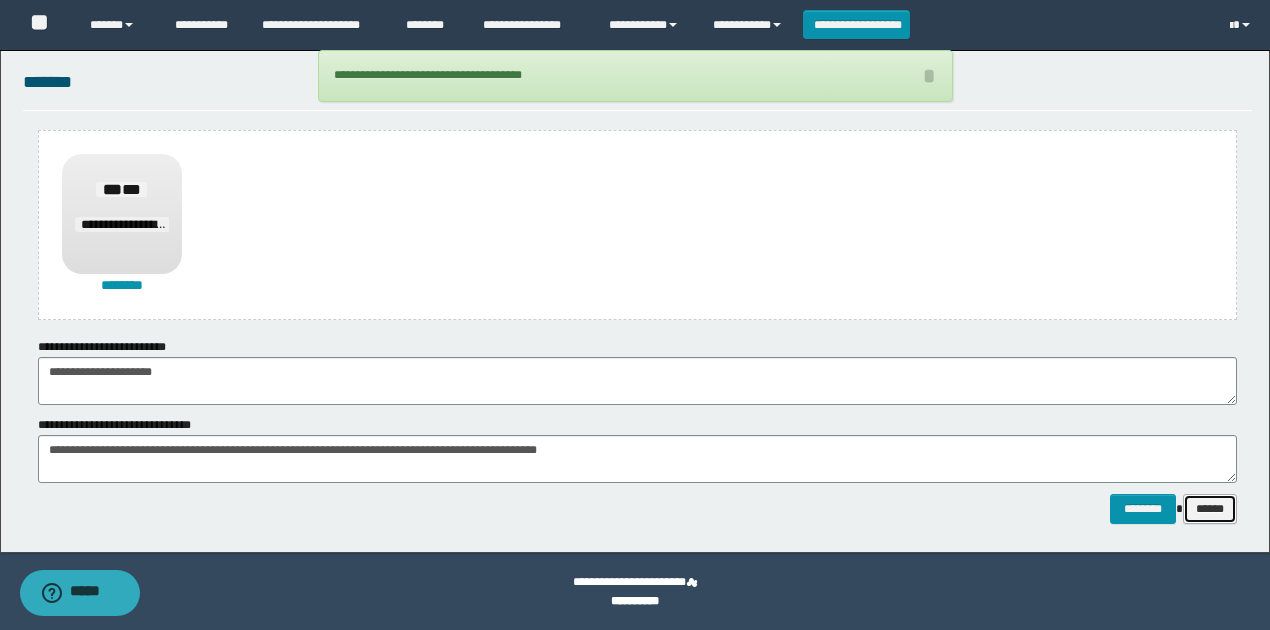 click on "******" at bounding box center (1210, 508) 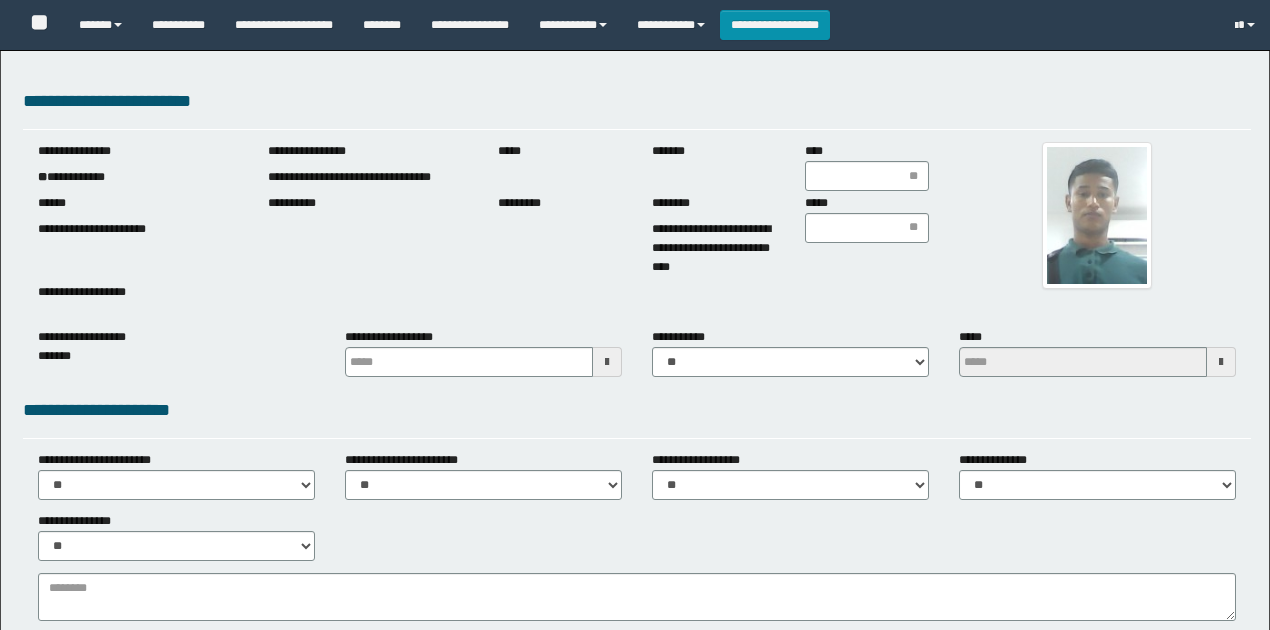 scroll, scrollTop: 0, scrollLeft: 0, axis: both 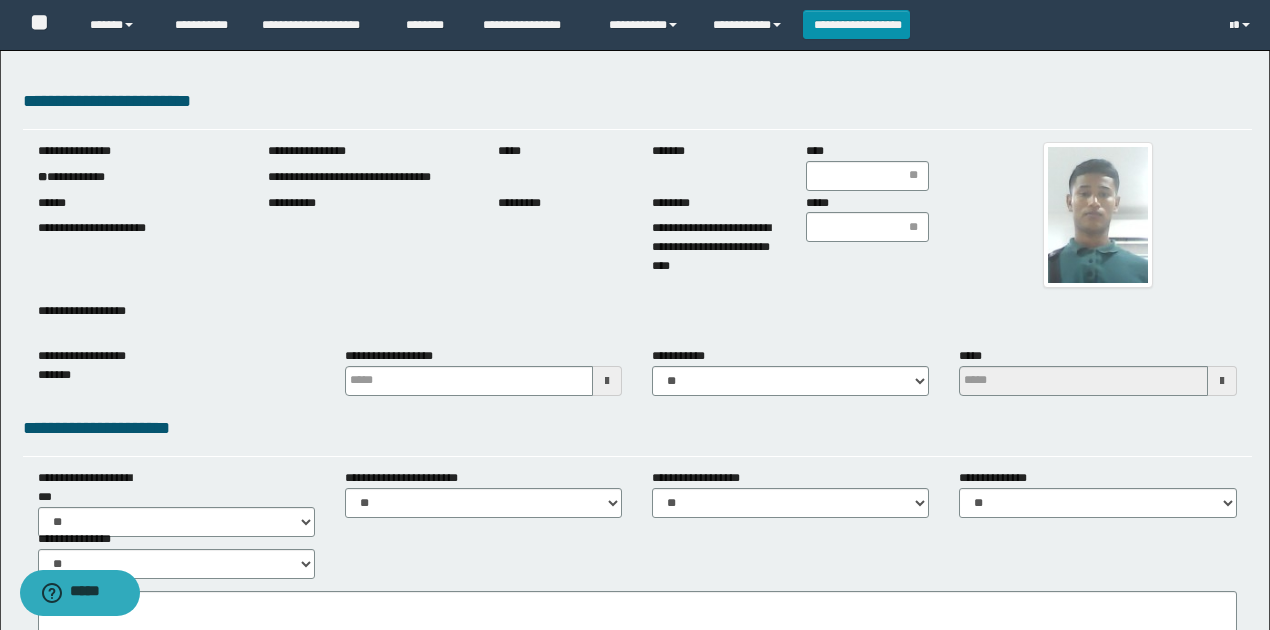 click on "**********" at bounding box center [138, 177] 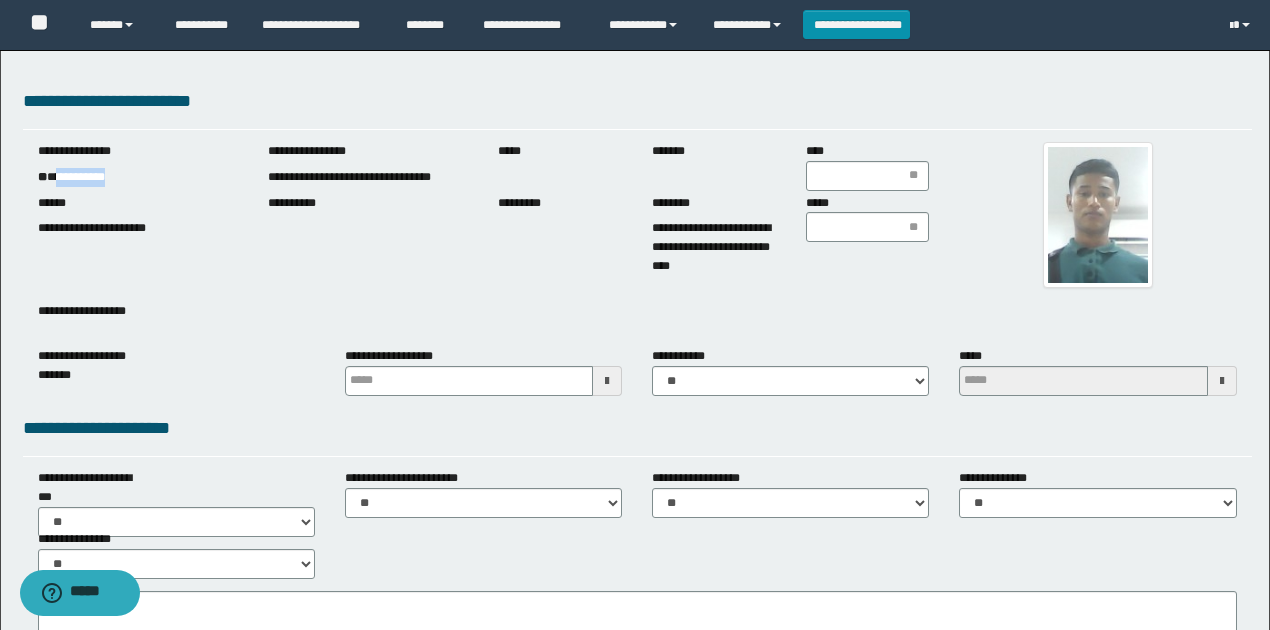 click on "**********" at bounding box center (138, 177) 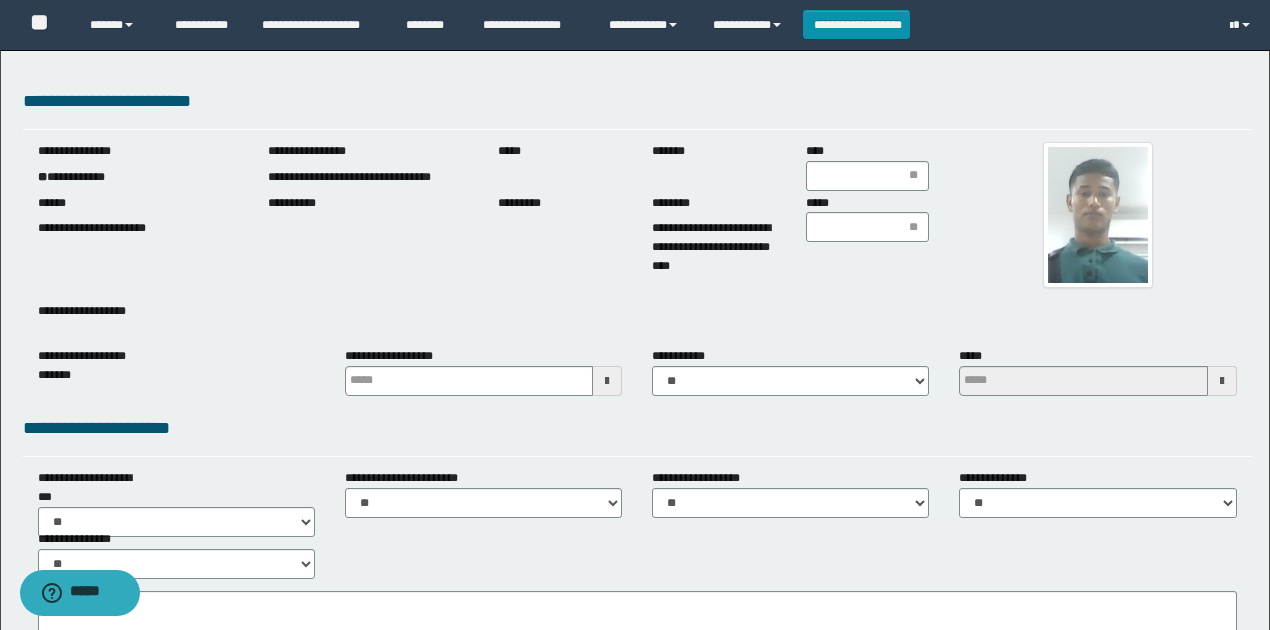 drag, startPoint x: 1180, startPoint y: 122, endPoint x: 916, endPoint y: 164, distance: 267.32004 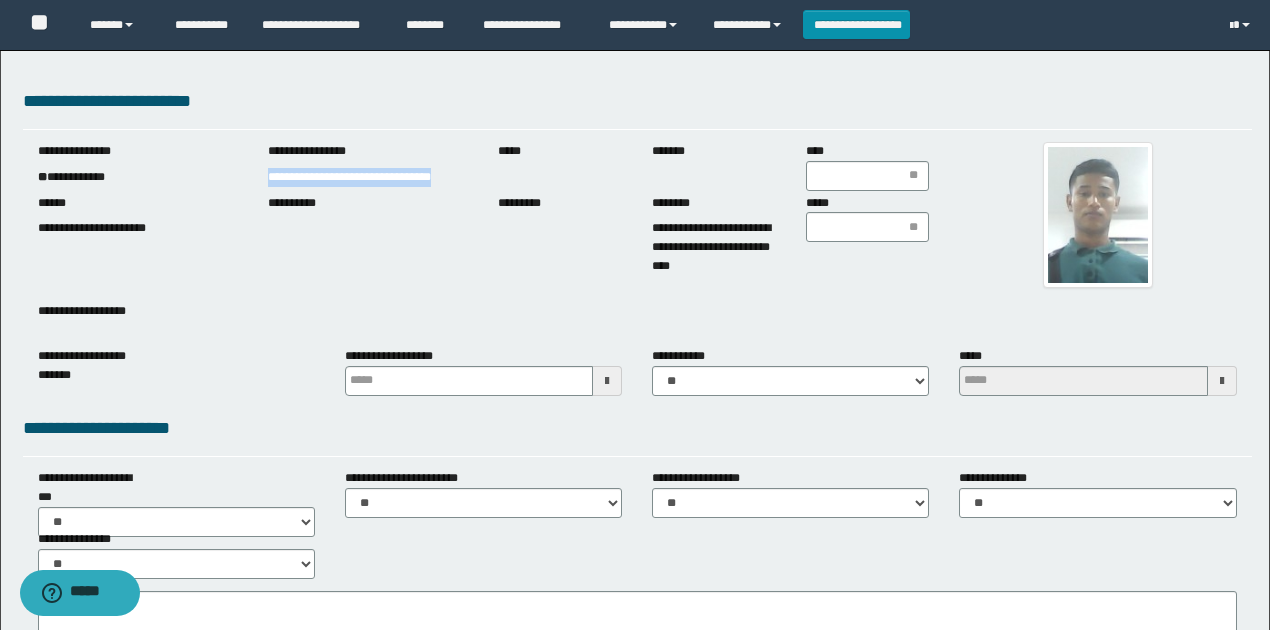 drag, startPoint x: 260, startPoint y: 178, endPoint x: 463, endPoint y: 186, distance: 203.15758 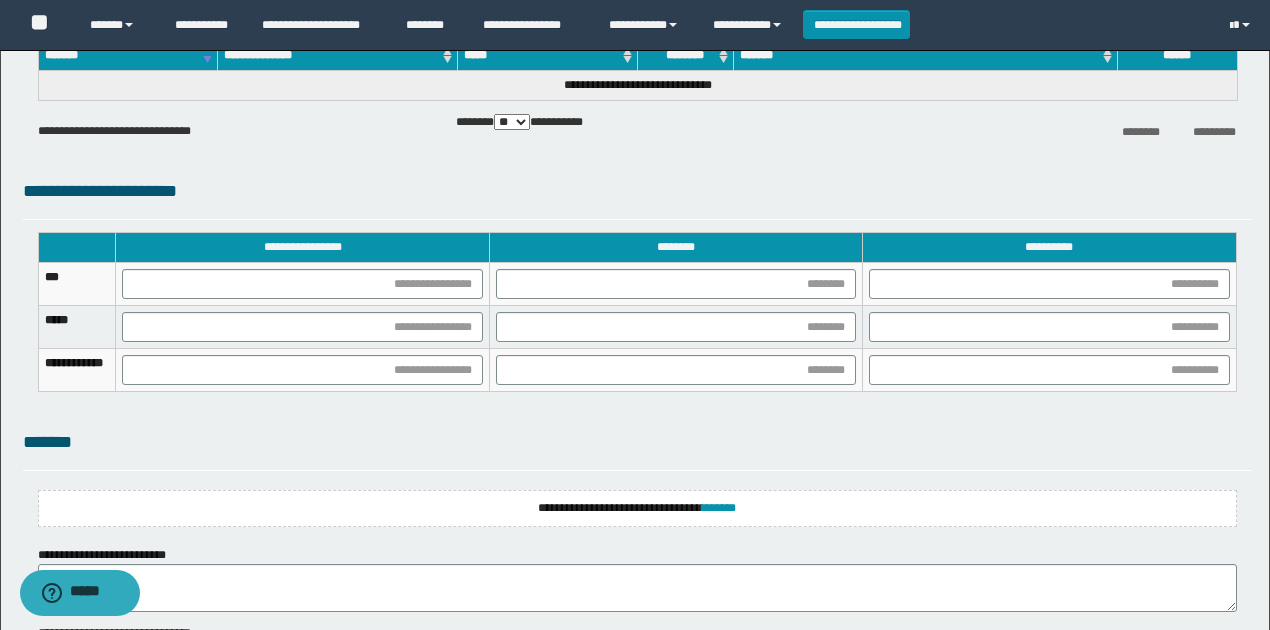 scroll, scrollTop: 1388, scrollLeft: 0, axis: vertical 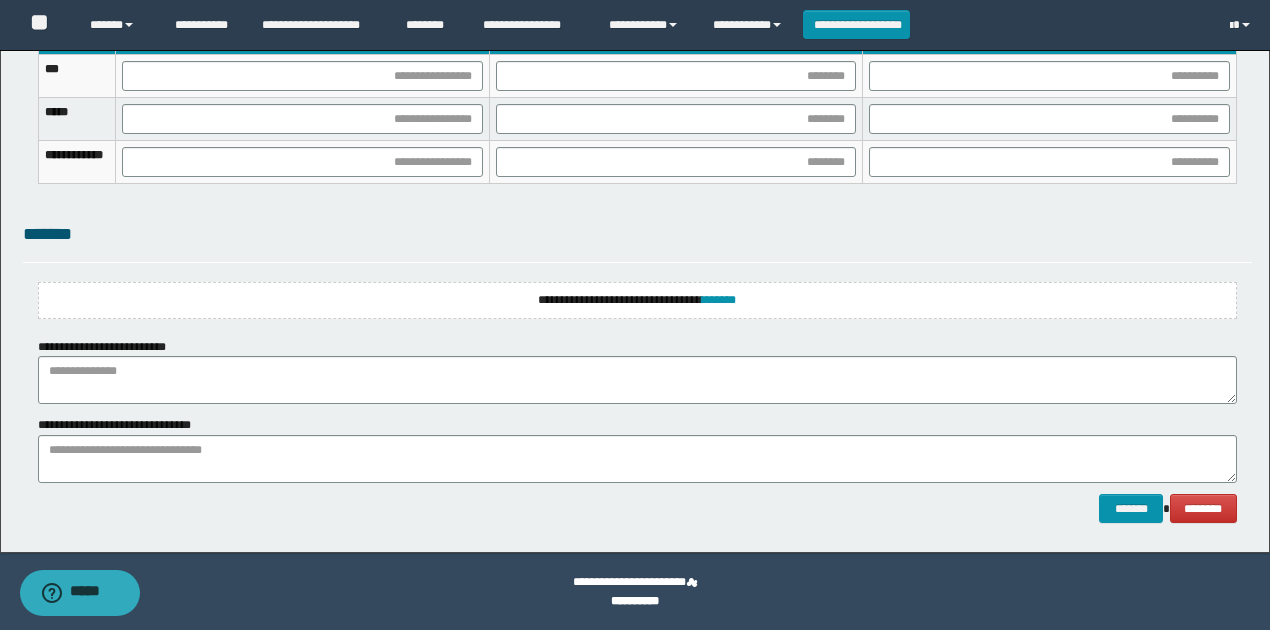 click on "**********" at bounding box center (637, 300) 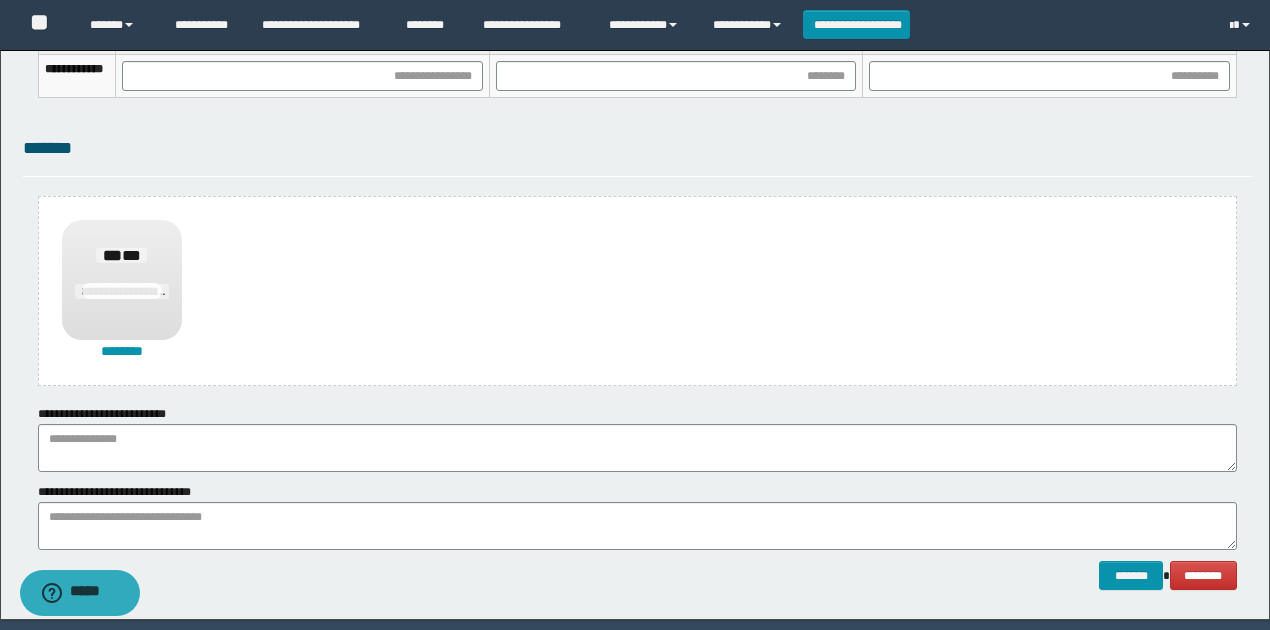scroll, scrollTop: 1541, scrollLeft: 0, axis: vertical 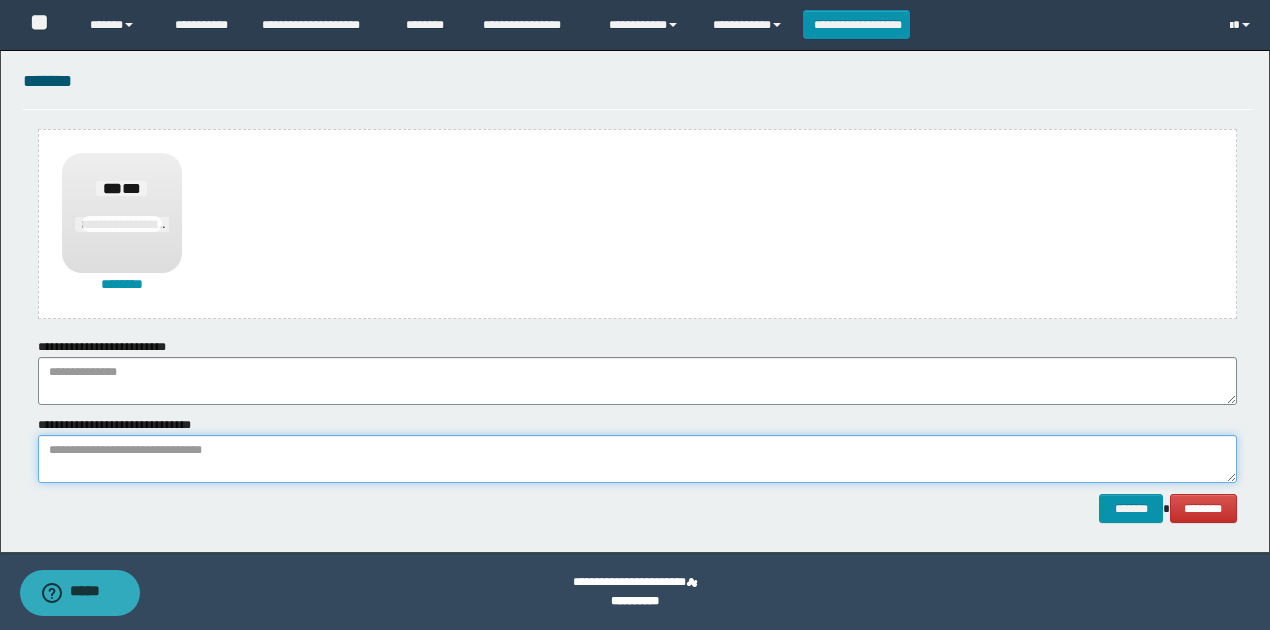 paste on "**********" 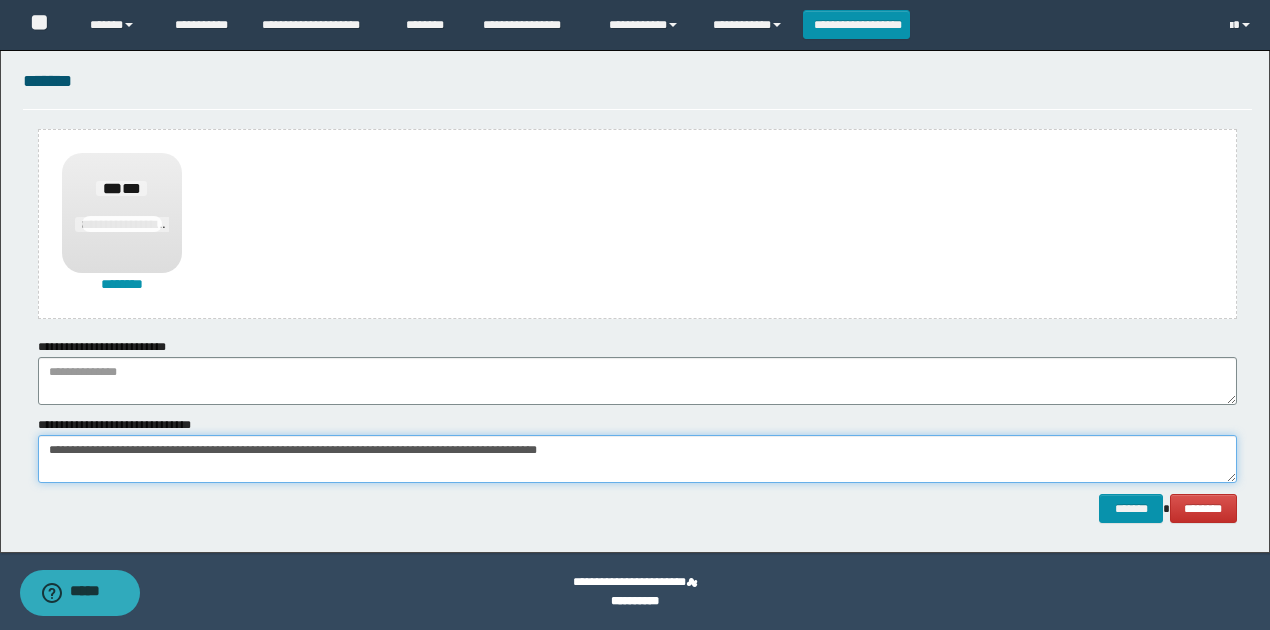 type on "**********" 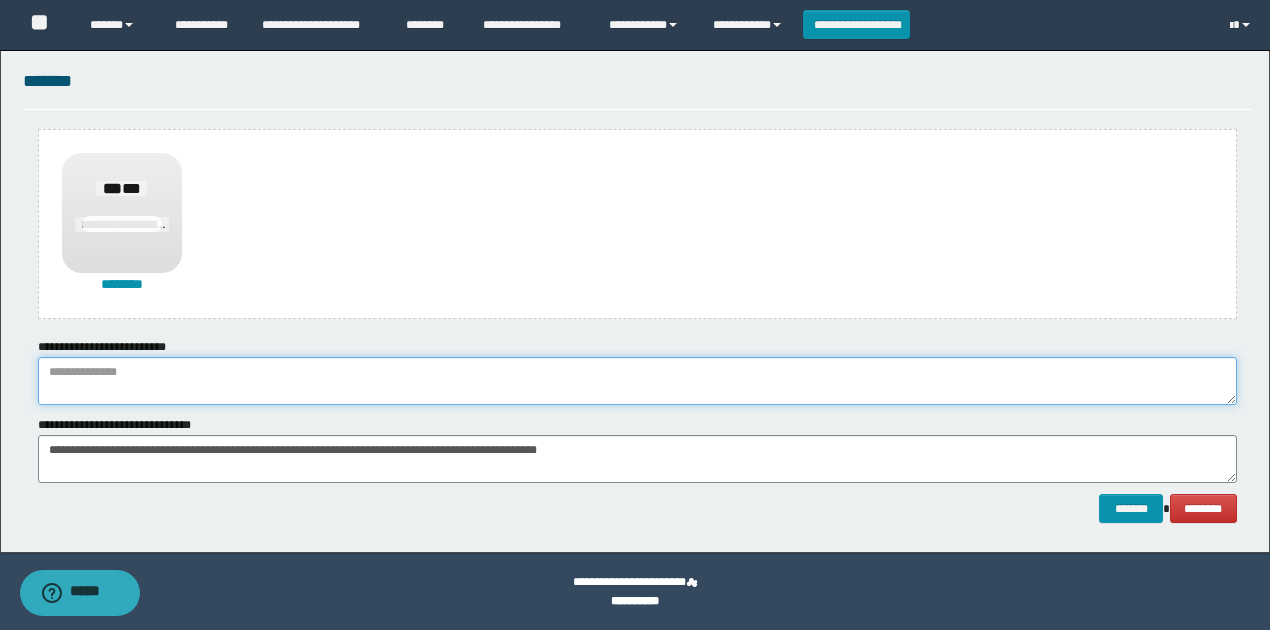 click at bounding box center (637, 381) 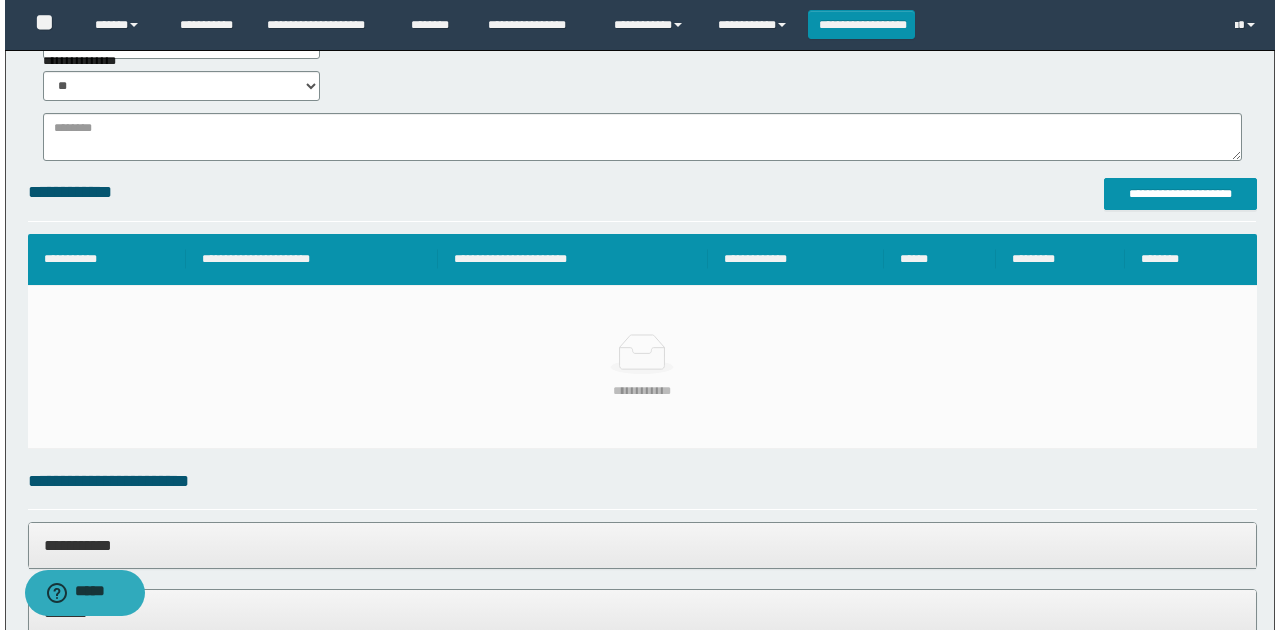 scroll, scrollTop: 341, scrollLeft: 0, axis: vertical 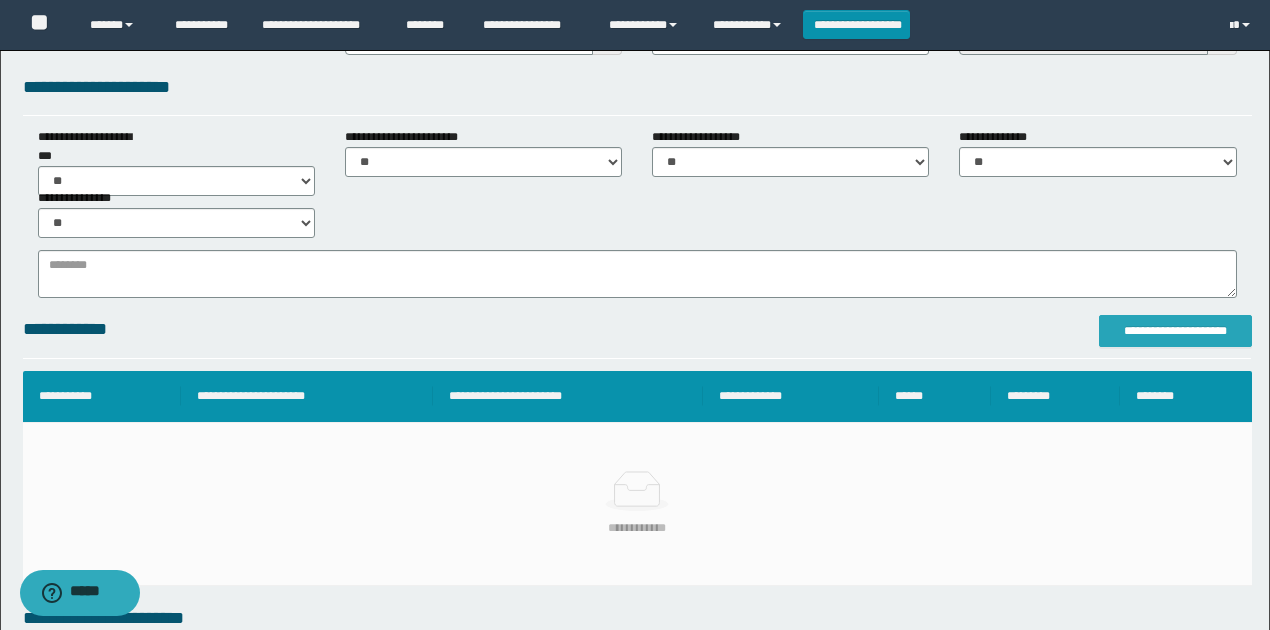 type on "**********" 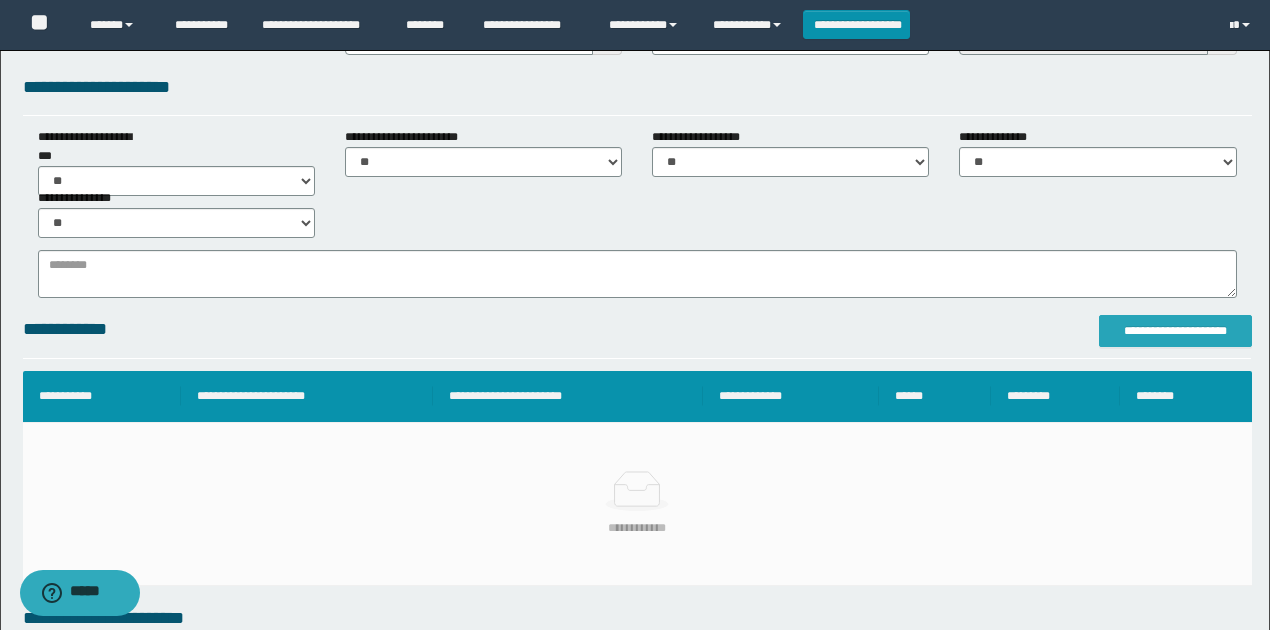click on "**********" at bounding box center (1175, 331) 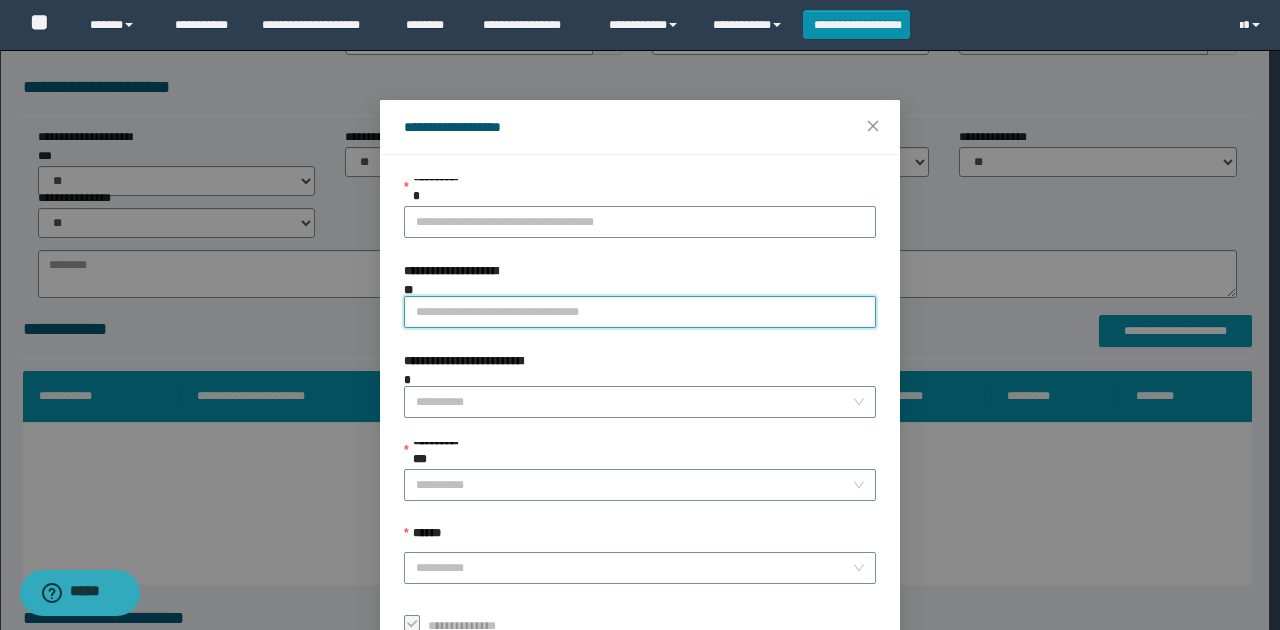 paste on "**********" 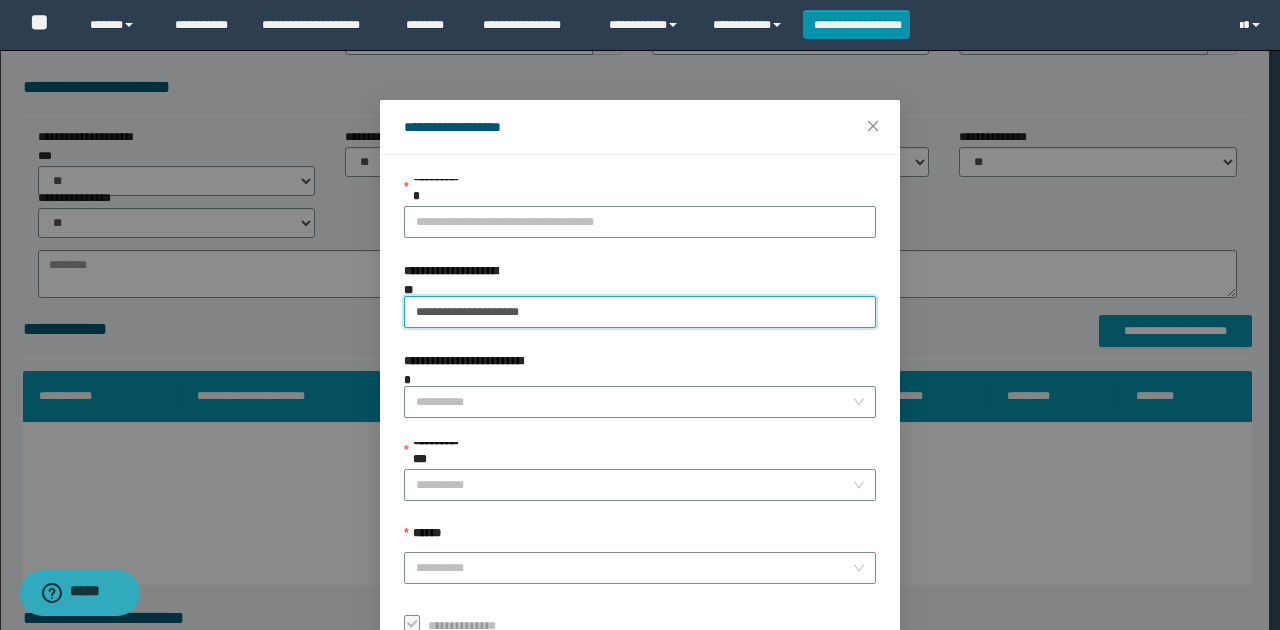 click on "**********" at bounding box center (640, 312) 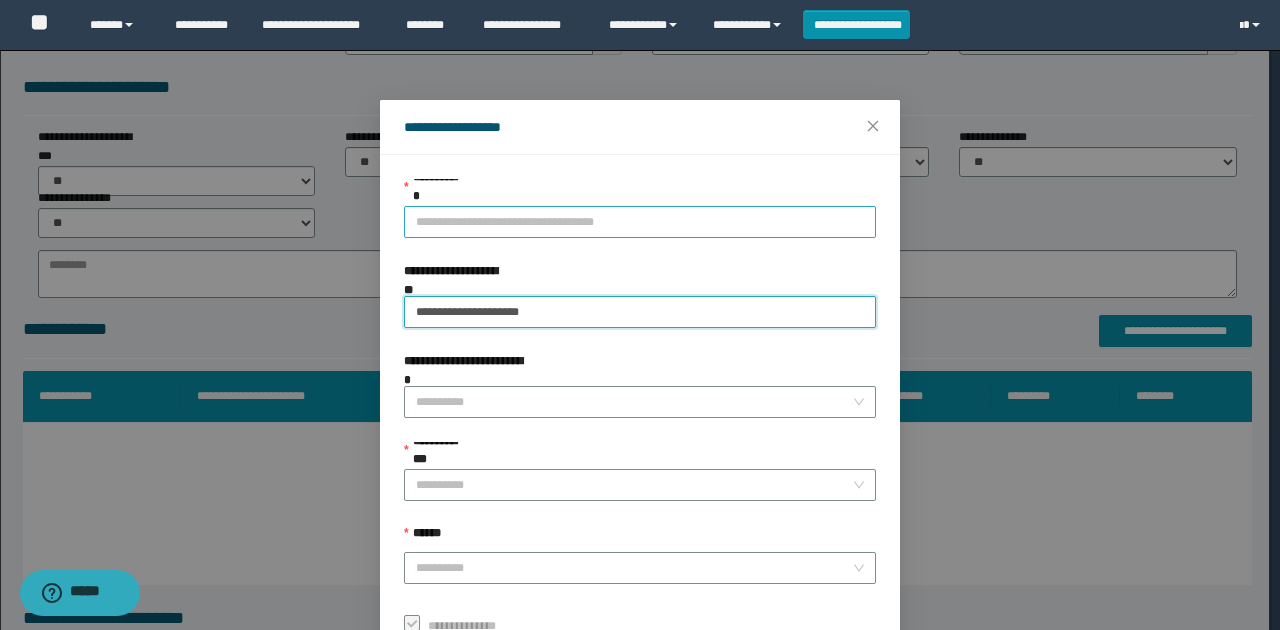 type on "**********" 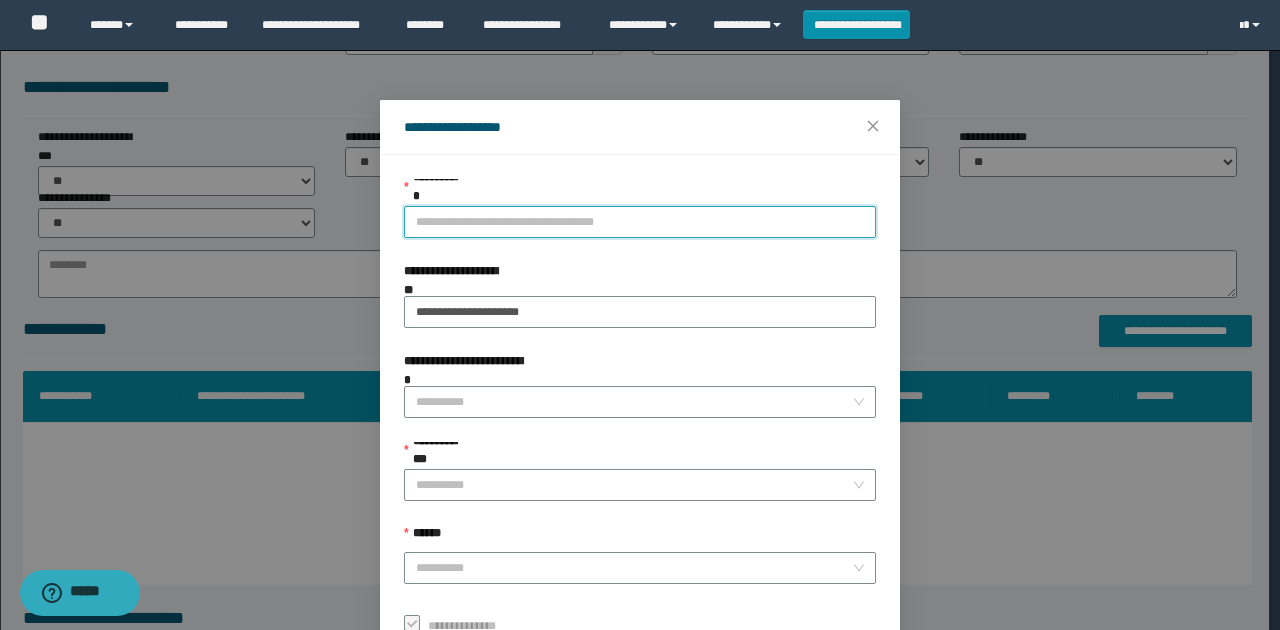 click on "**********" at bounding box center [640, 222] 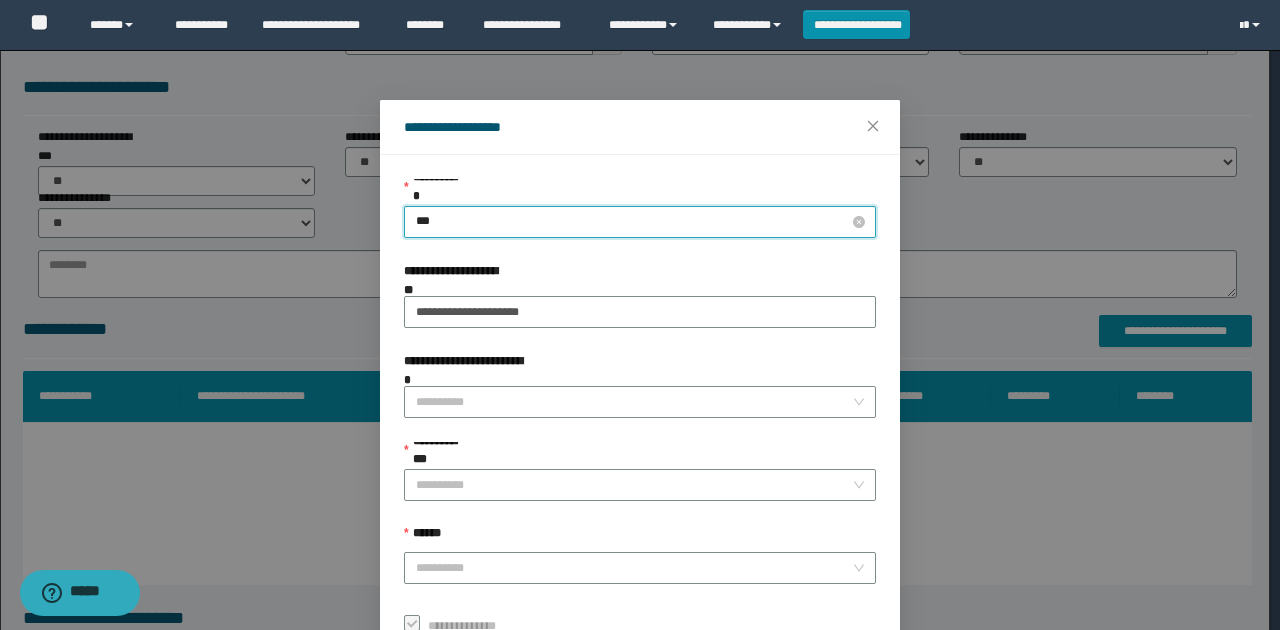 type on "****" 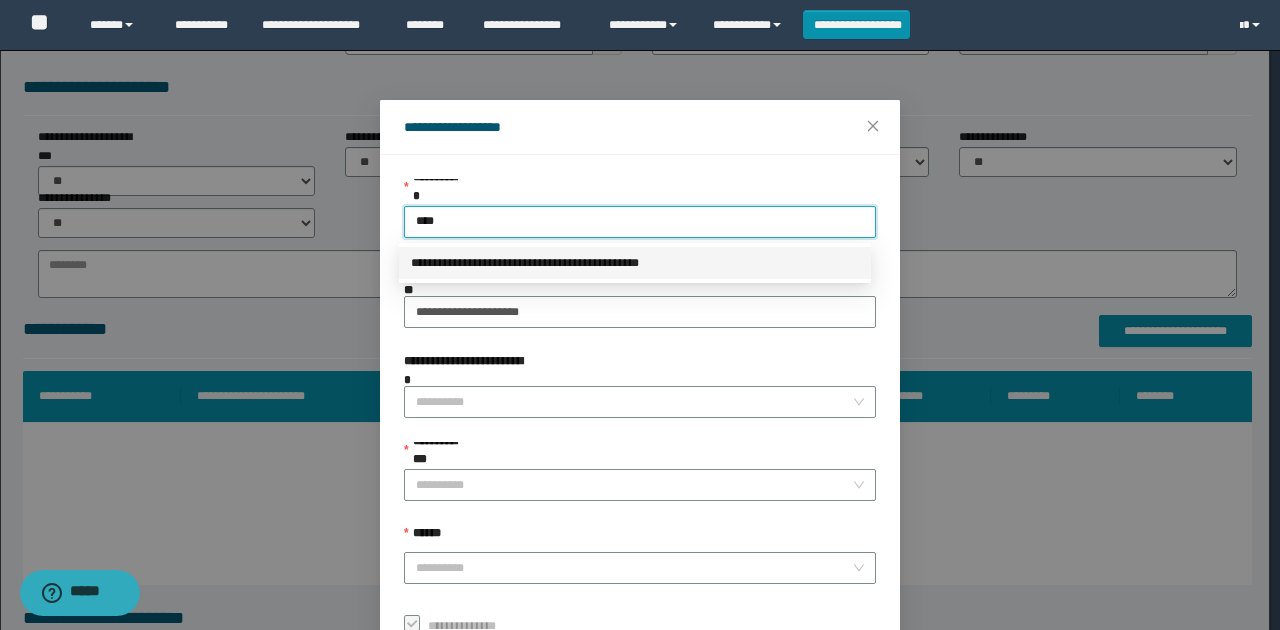 click on "**********" at bounding box center (635, 263) 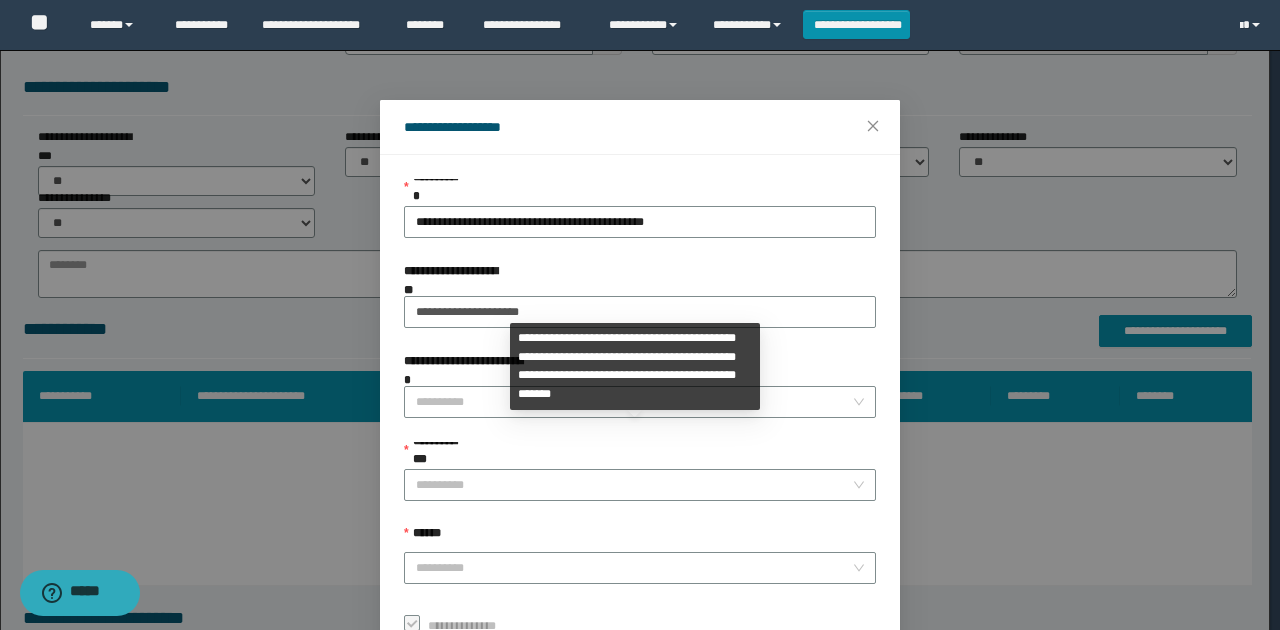 click on "**********" at bounding box center (635, 366) 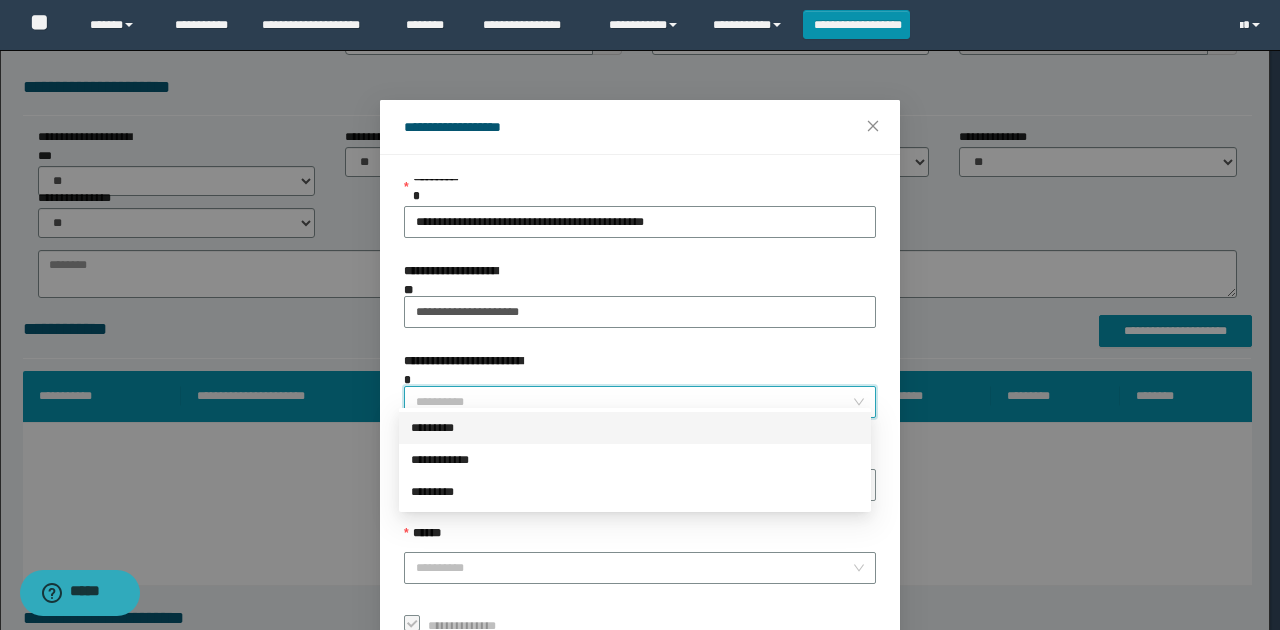 click on "**********" at bounding box center [634, 402] 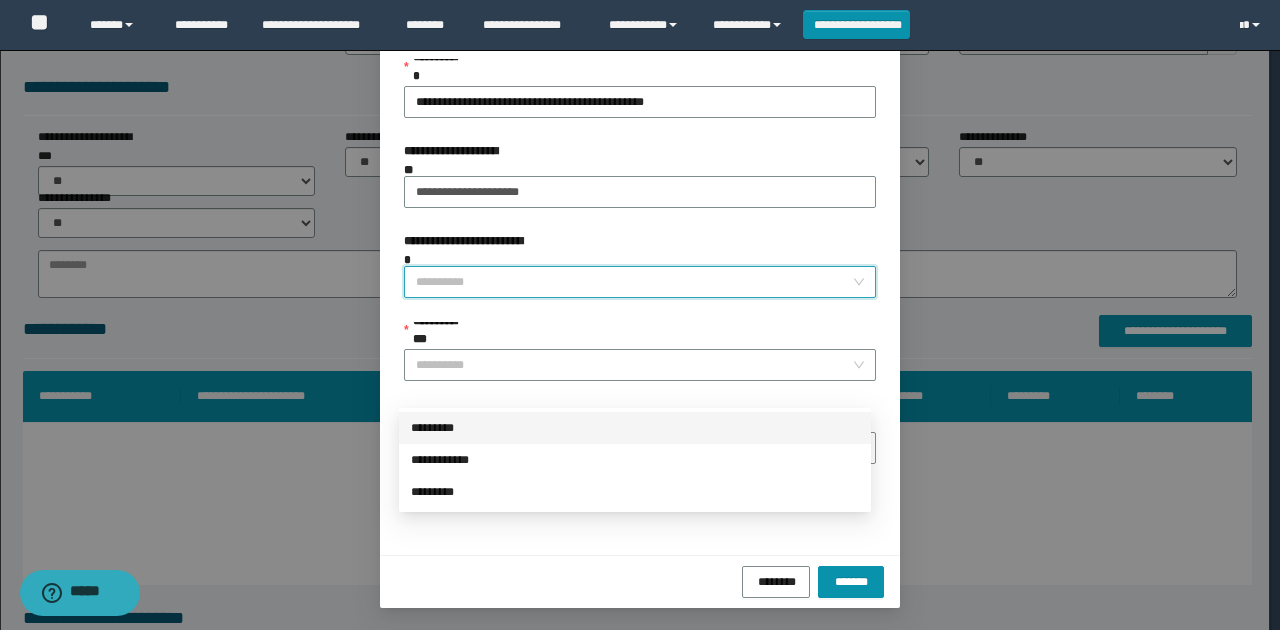scroll, scrollTop: 121, scrollLeft: 0, axis: vertical 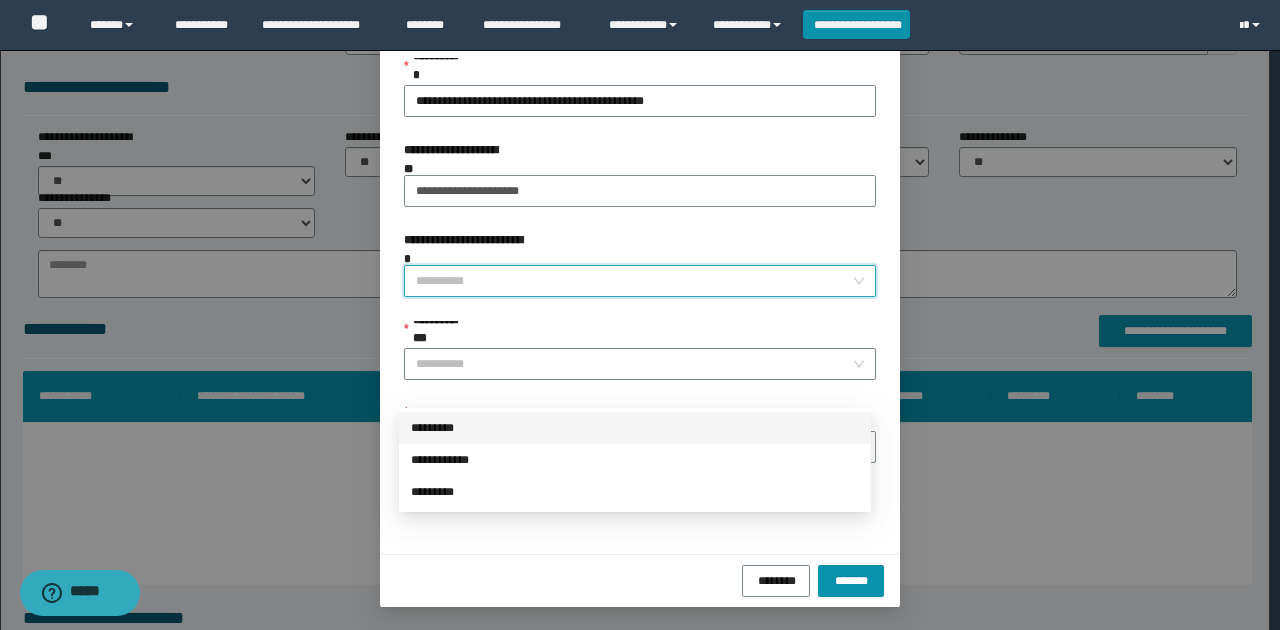 click on "*********" at bounding box center (635, 428) 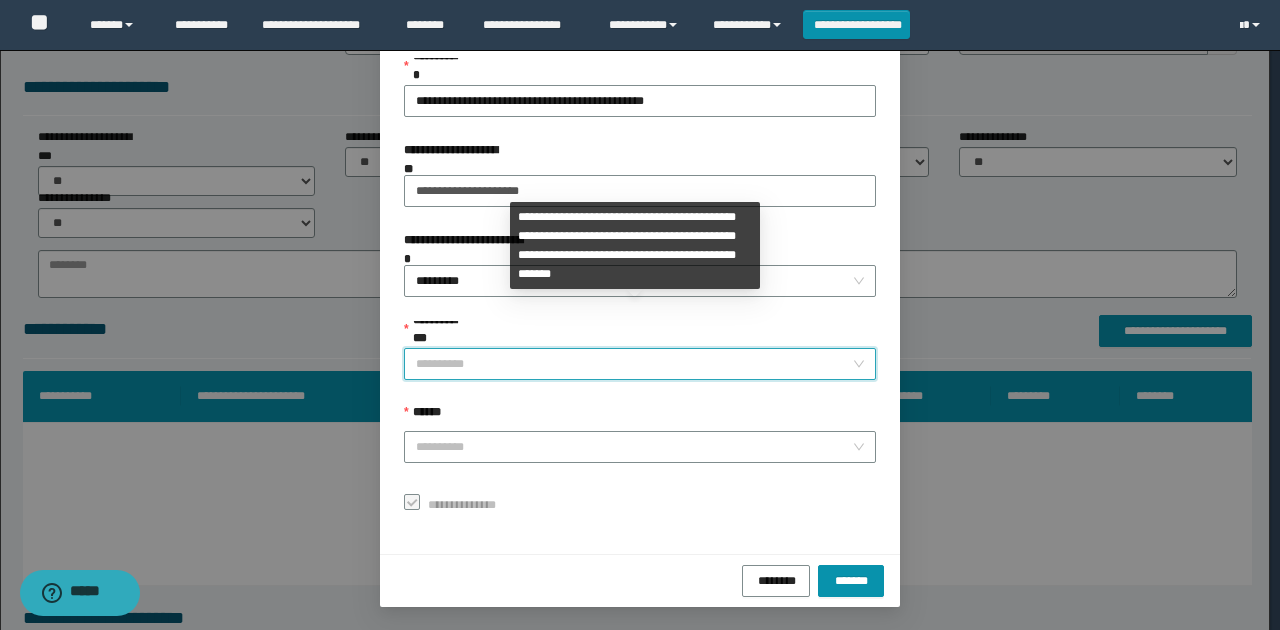 click on "**********" at bounding box center [634, 364] 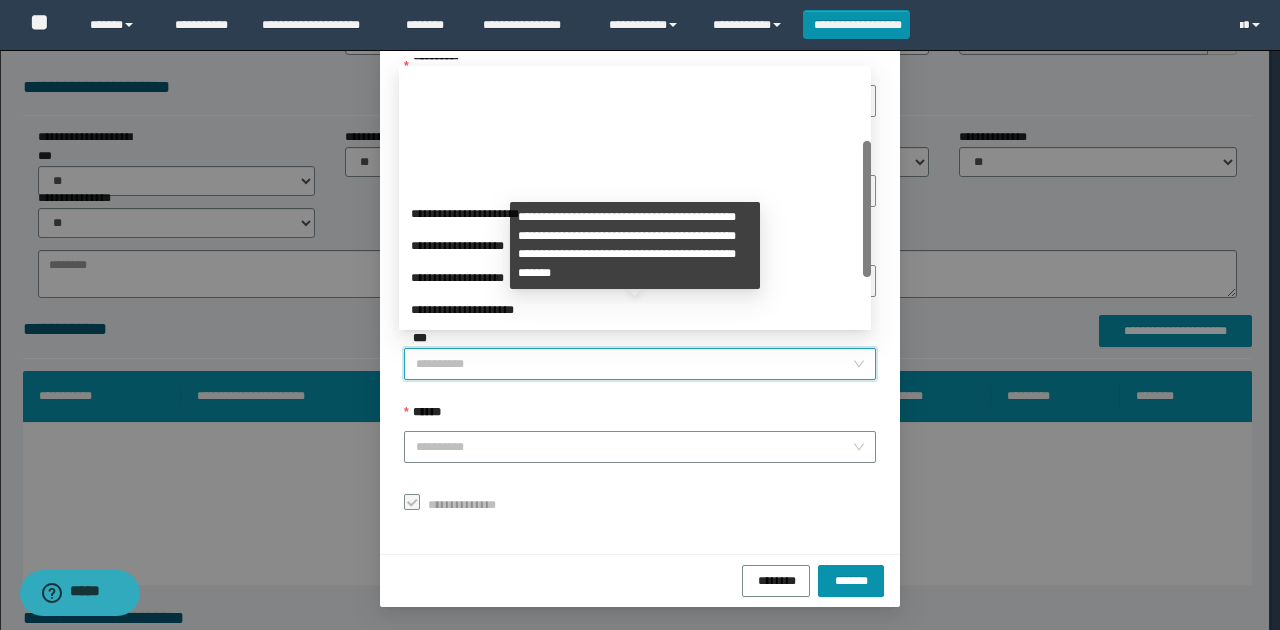 scroll, scrollTop: 224, scrollLeft: 0, axis: vertical 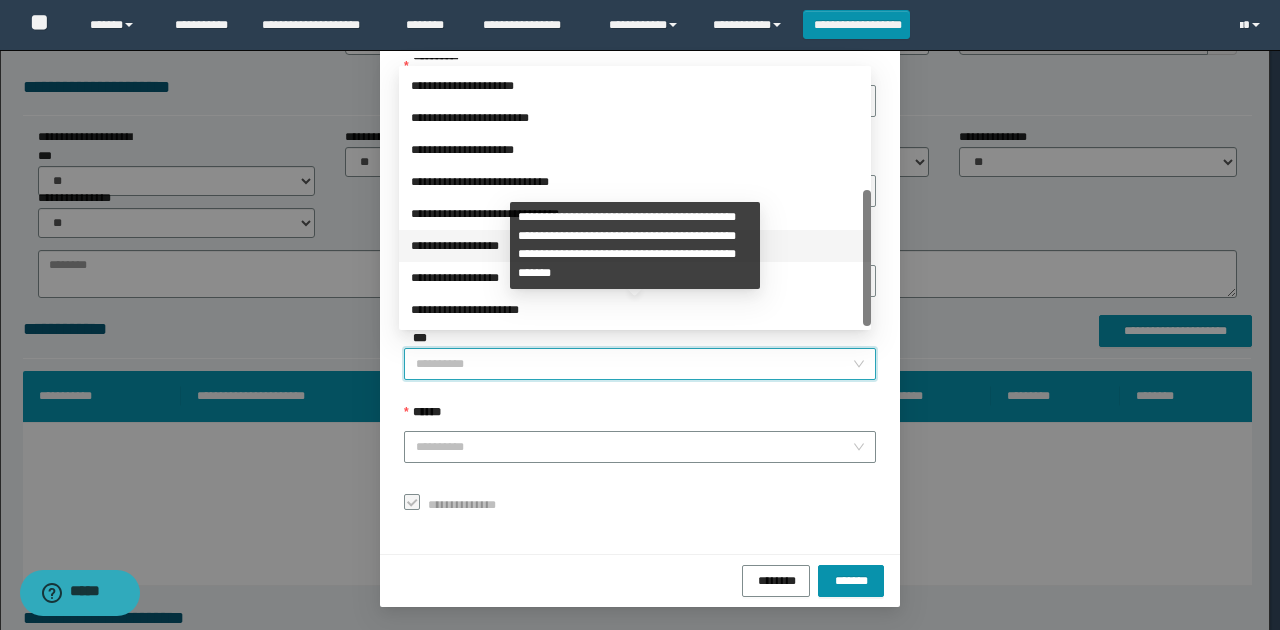 click on "**********" at bounding box center (635, 246) 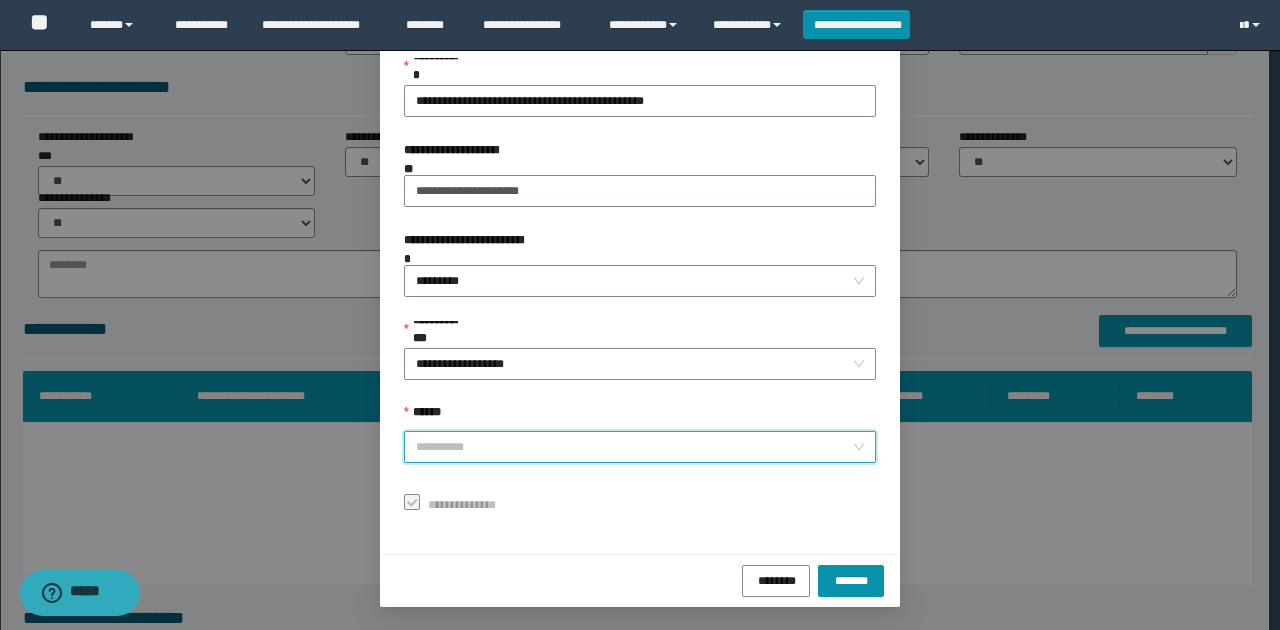 drag, startPoint x: 488, startPoint y: 421, endPoint x: 486, endPoint y: 488, distance: 67.02985 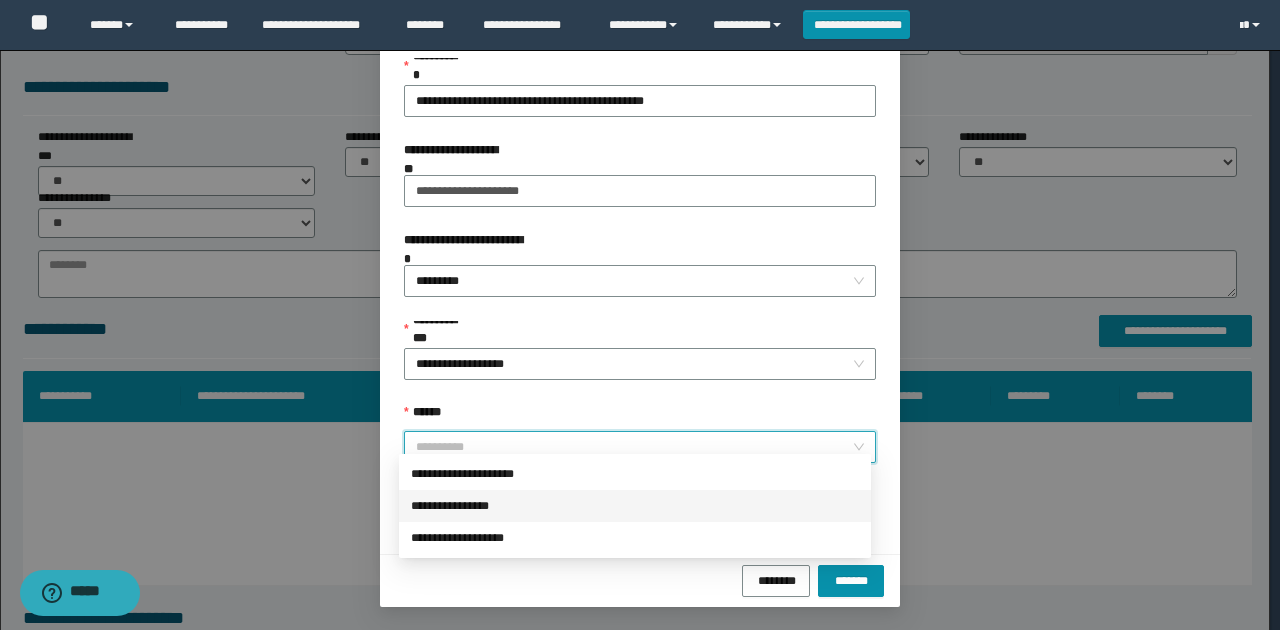 click on "**********" at bounding box center [635, 506] 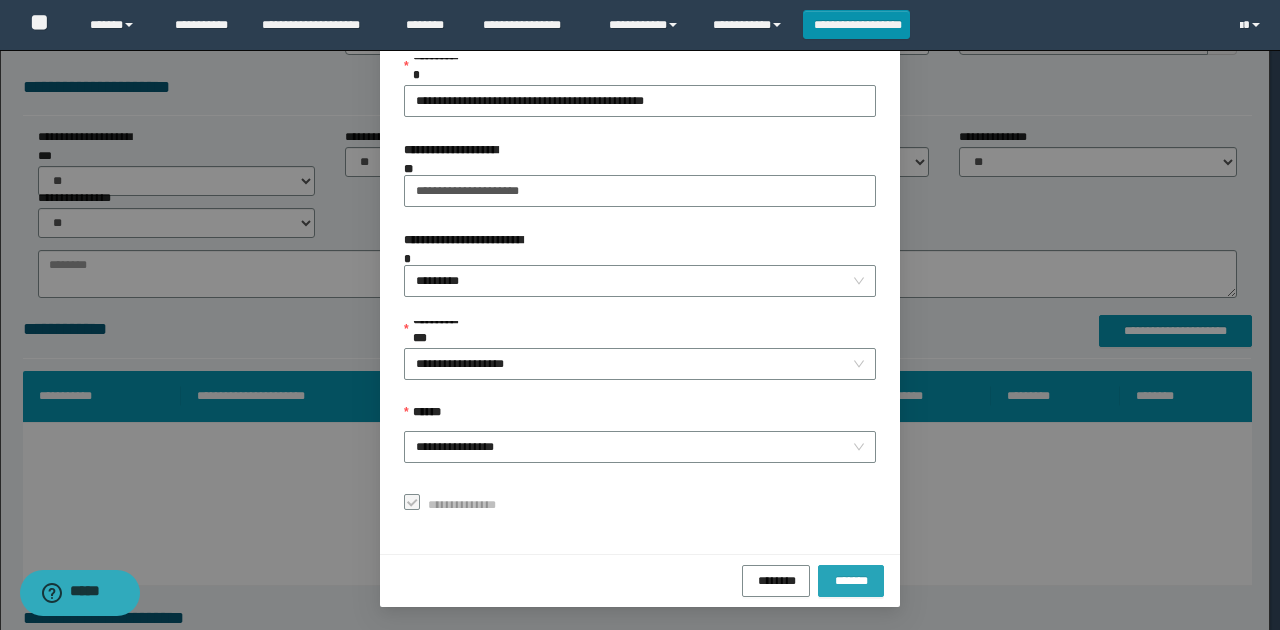 click on "*******" at bounding box center [851, 581] 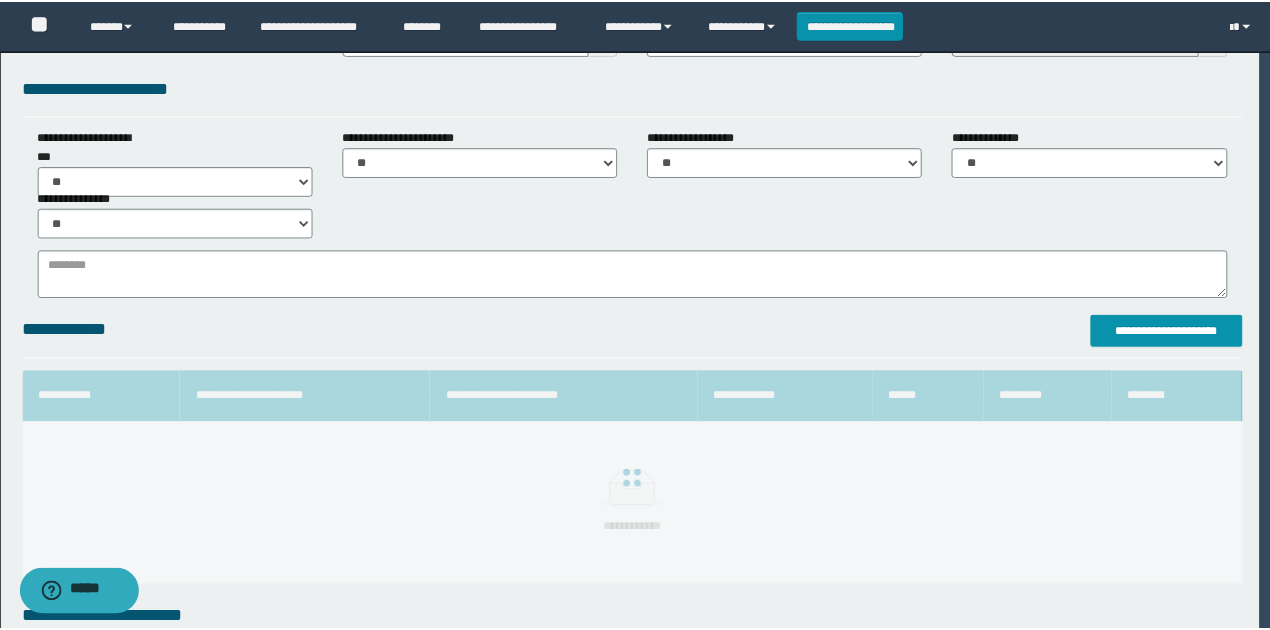 scroll, scrollTop: 73, scrollLeft: 0, axis: vertical 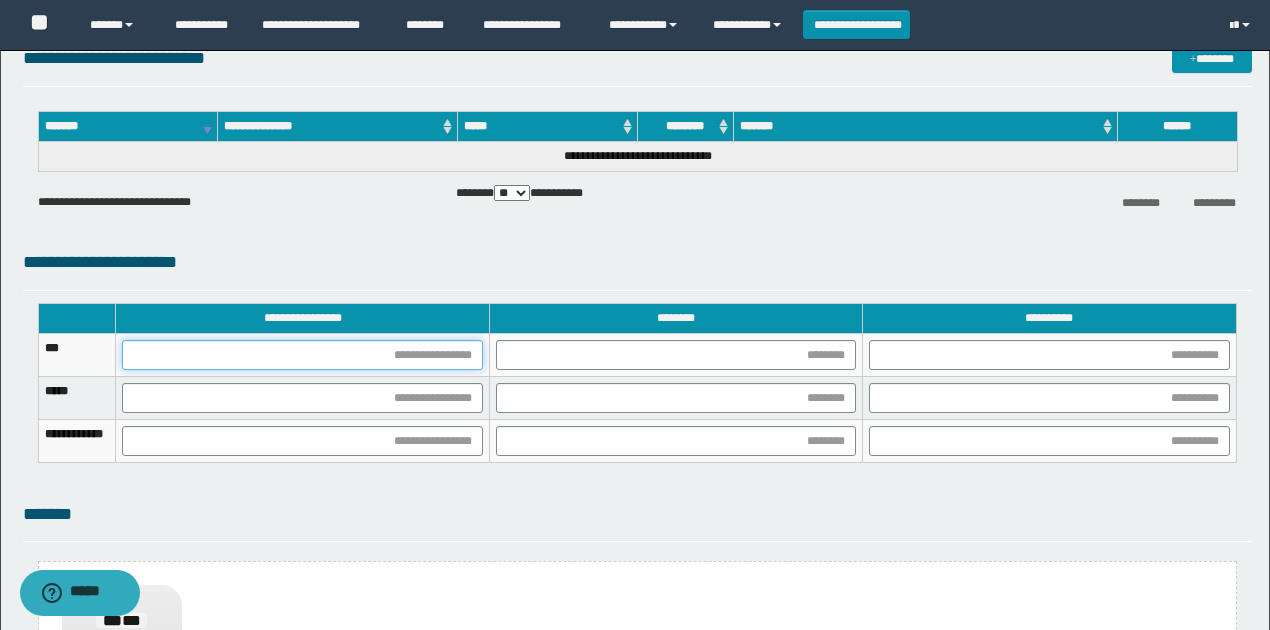click at bounding box center [302, 355] 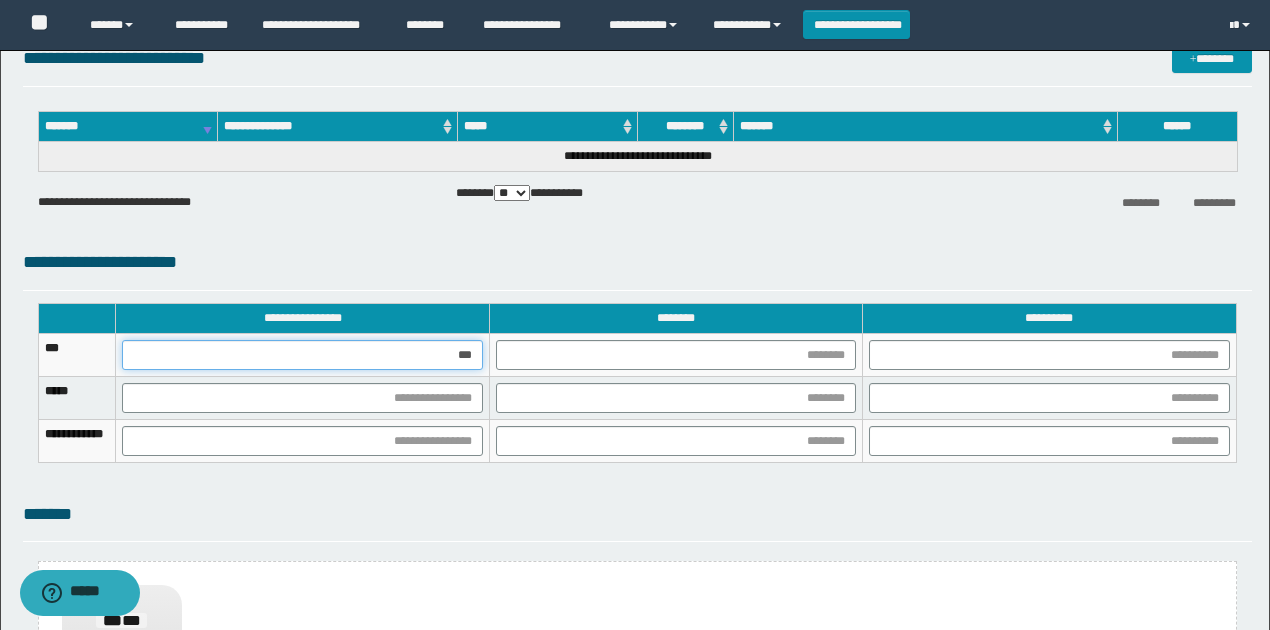 type on "****" 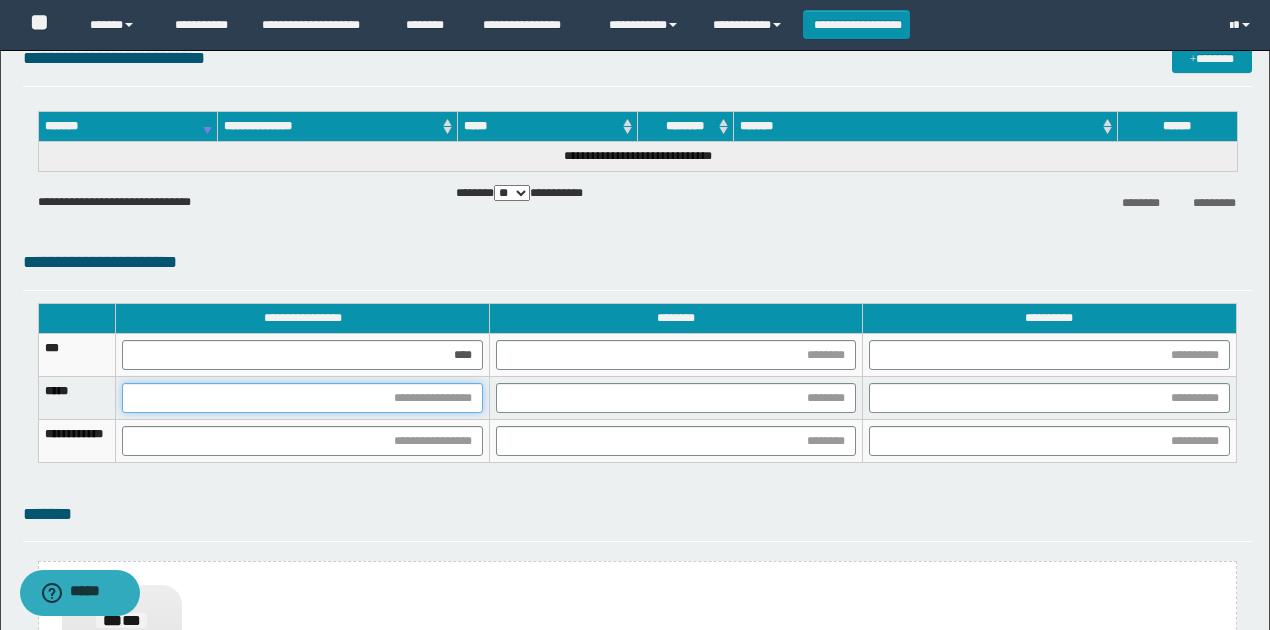 click at bounding box center (302, 398) 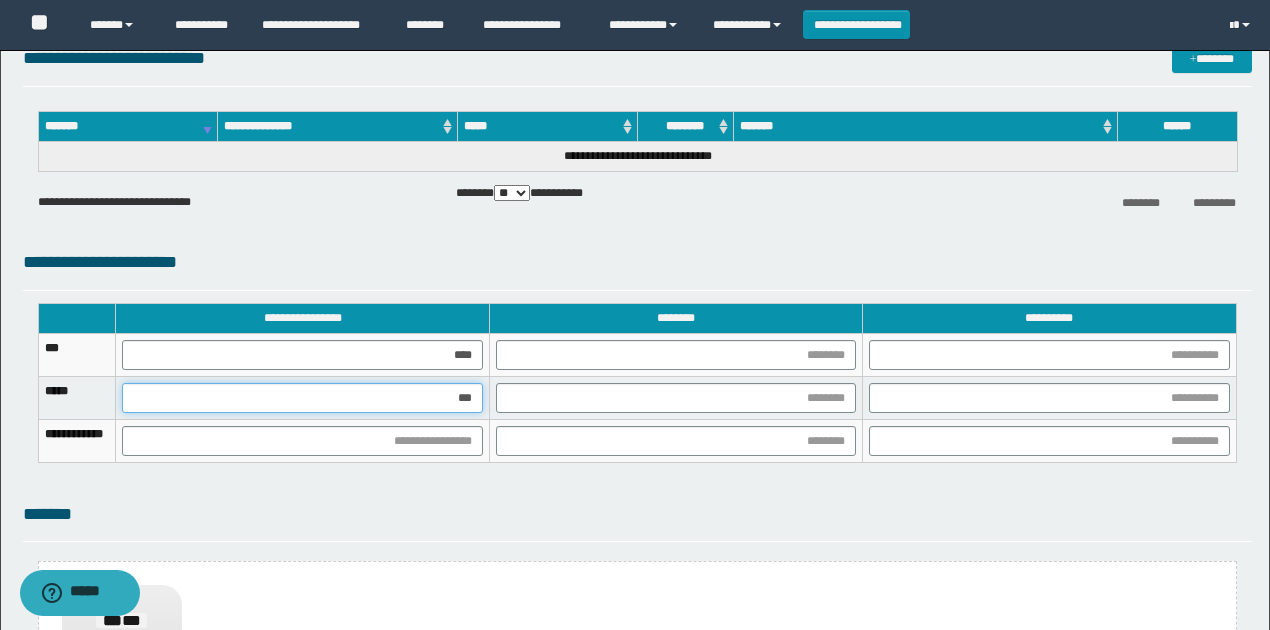 type on "****" 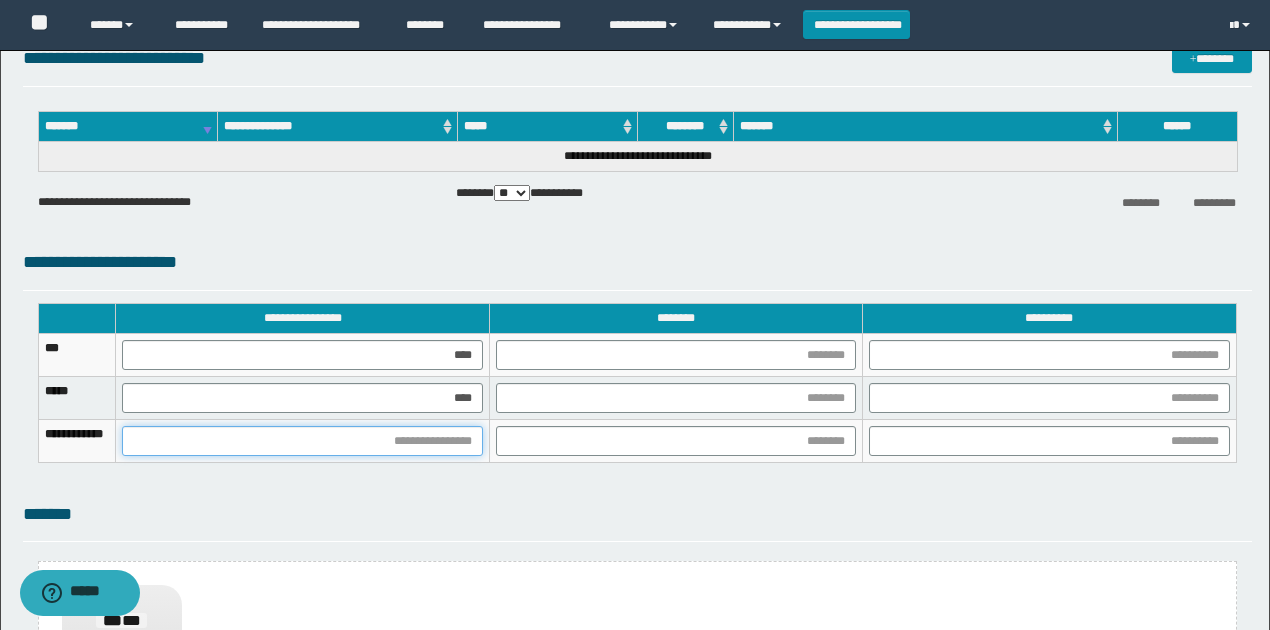 click at bounding box center (302, 441) 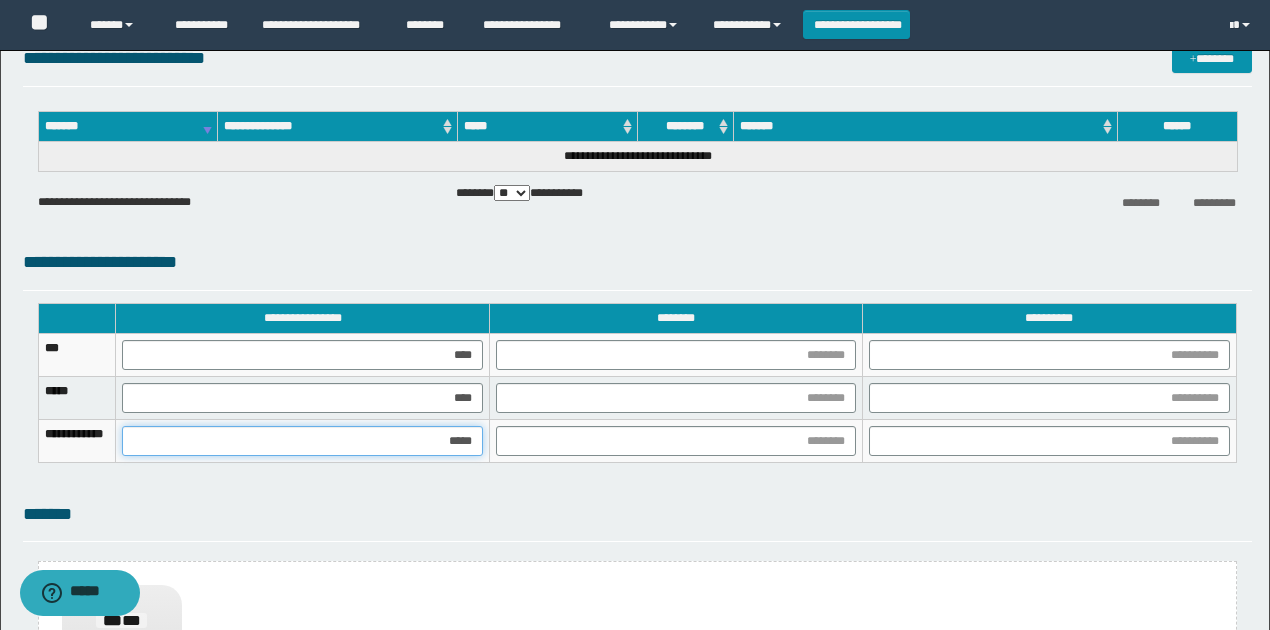 type on "******" 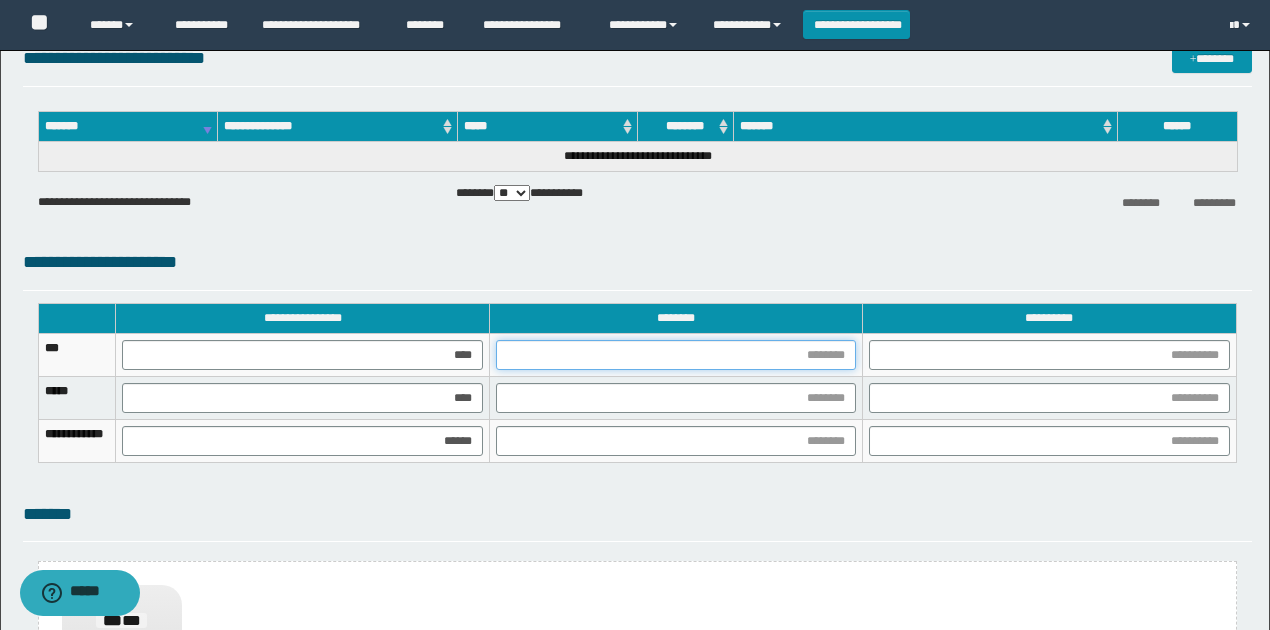 click at bounding box center [676, 355] 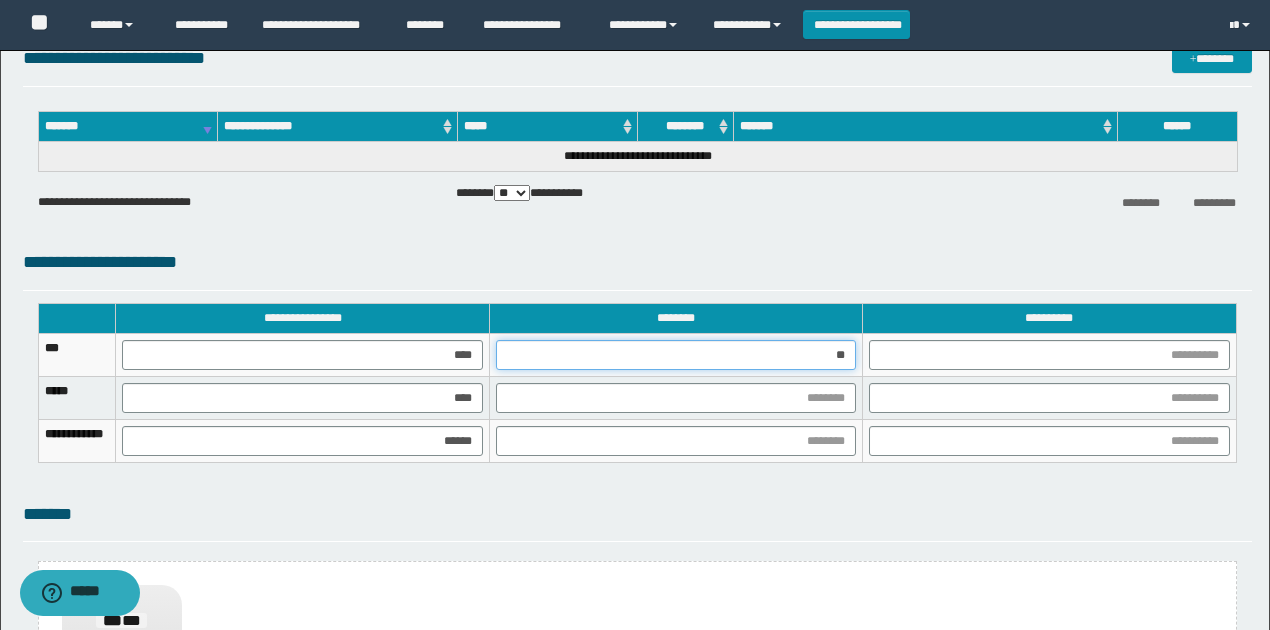 type on "*" 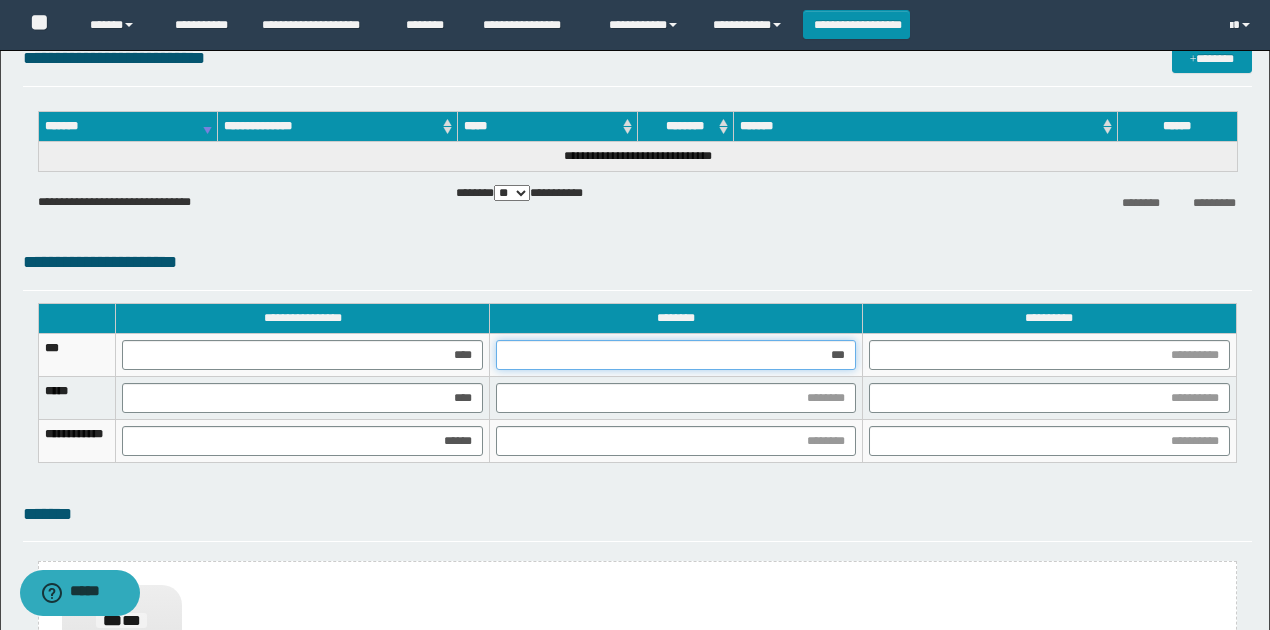 type on "****" 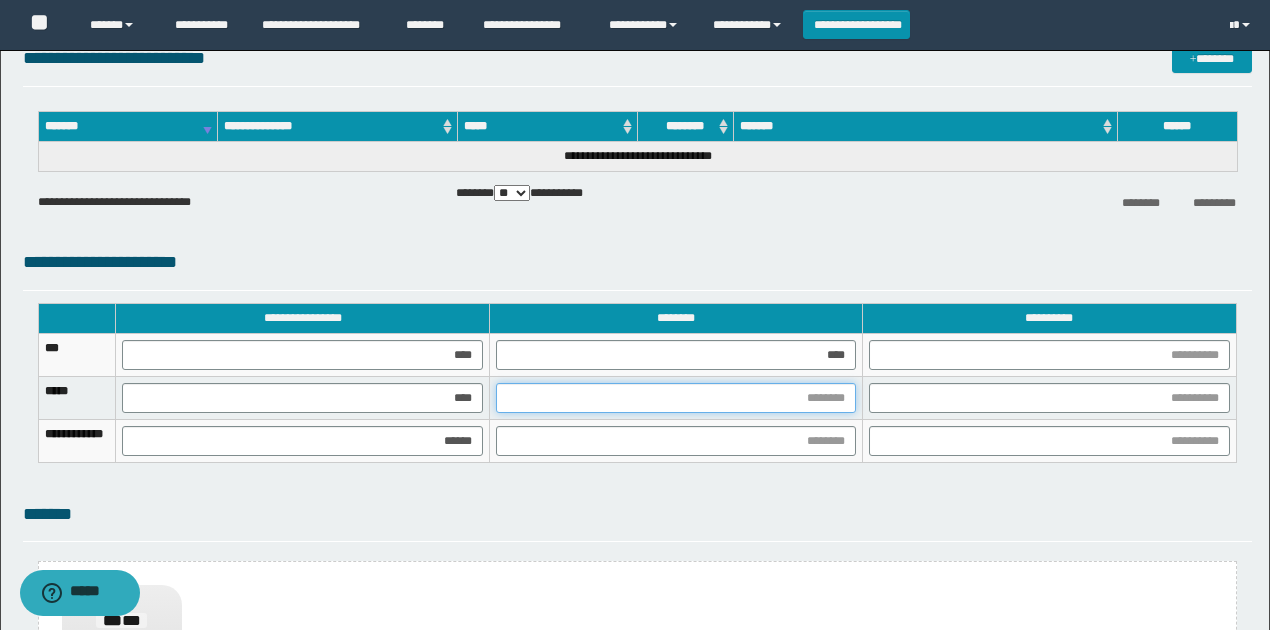 click at bounding box center [676, 398] 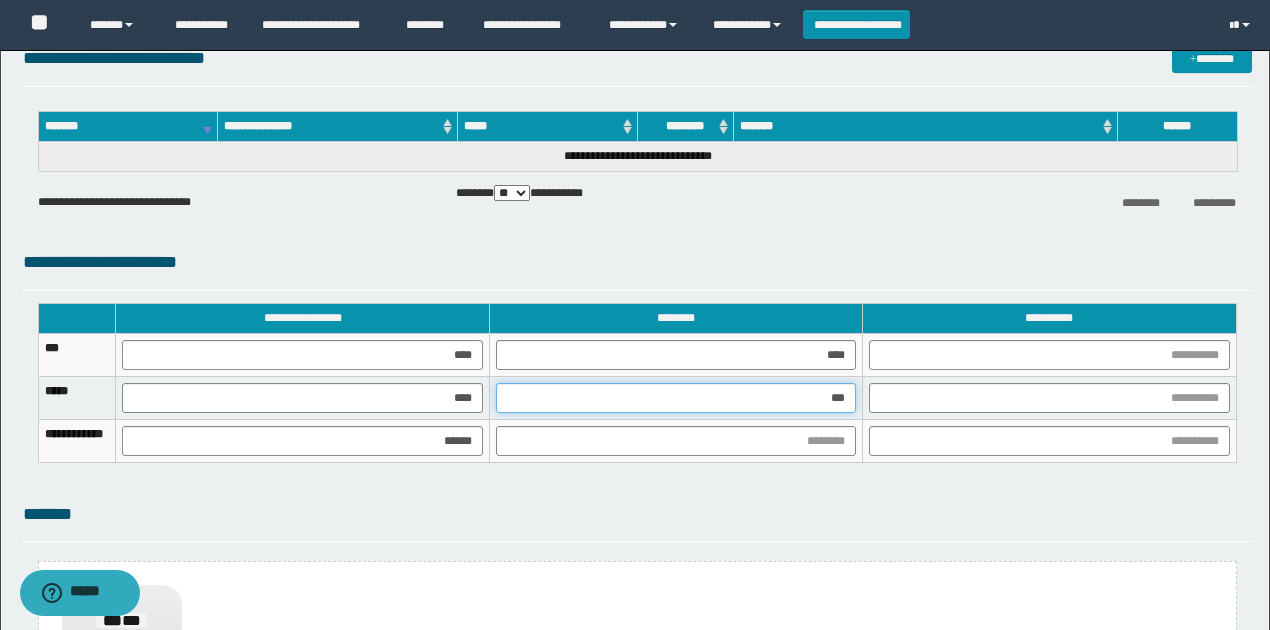 type on "****" 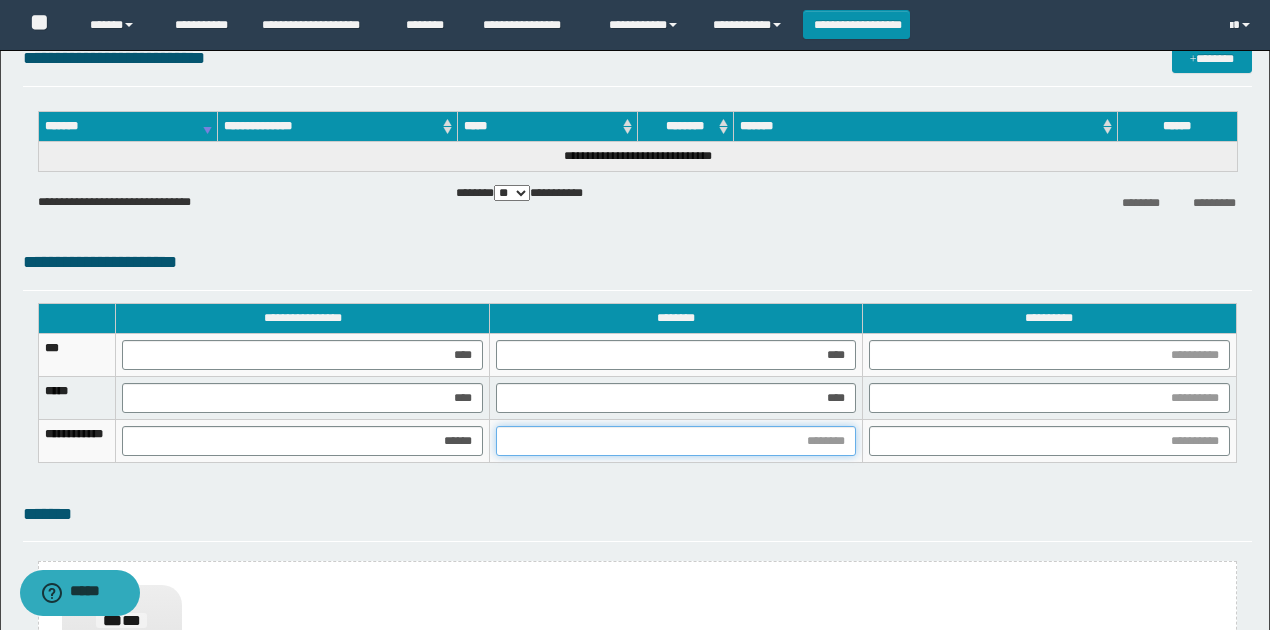click at bounding box center (676, 441) 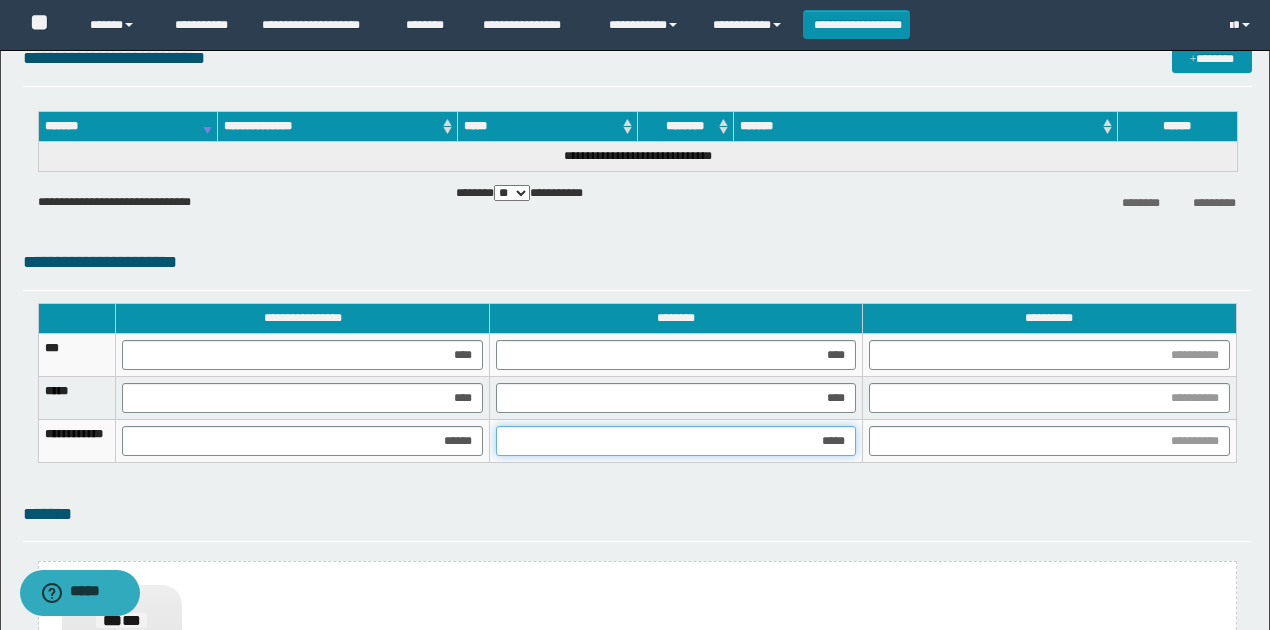 type on "******" 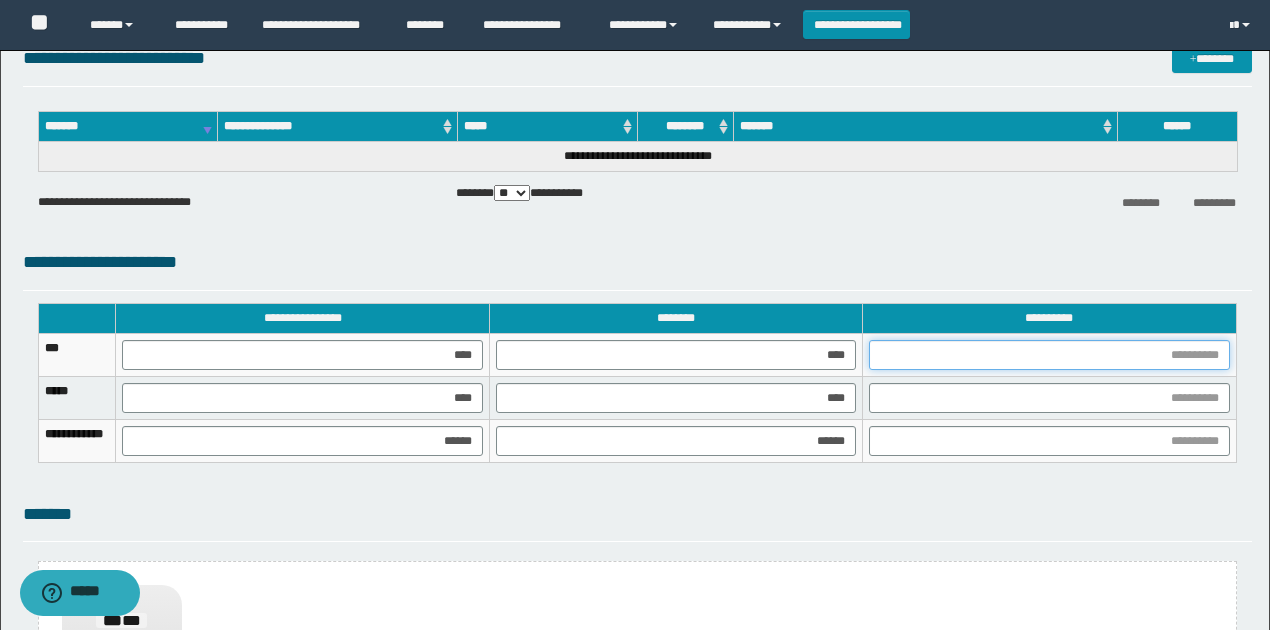click at bounding box center [1049, 355] 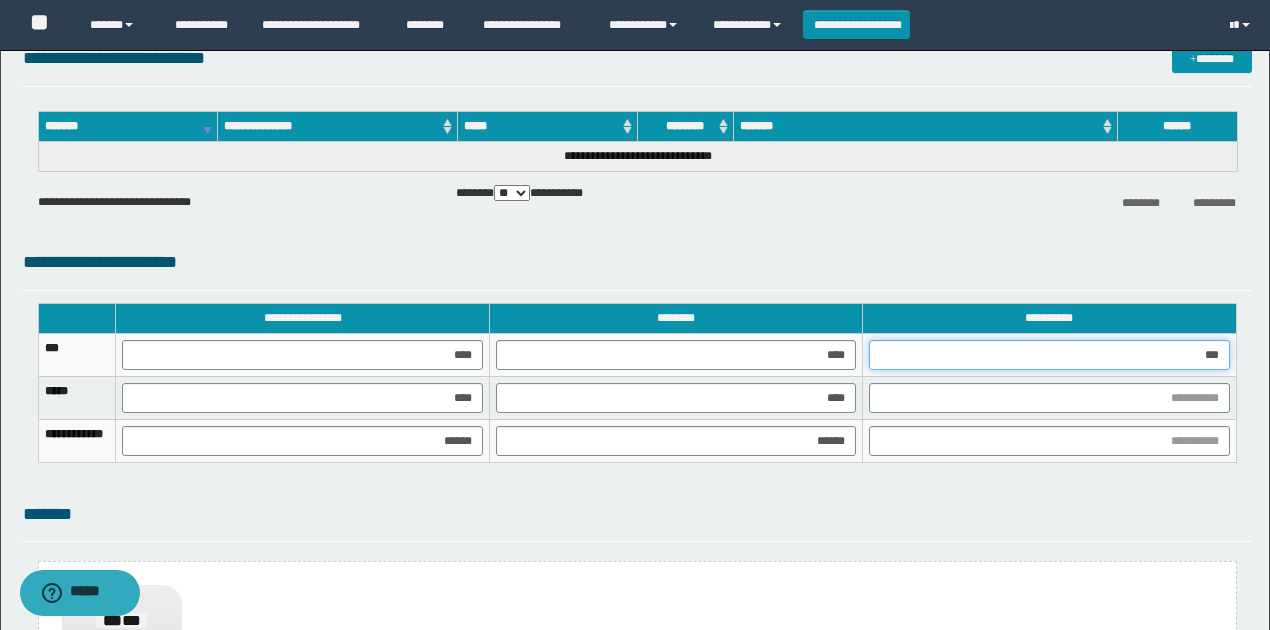 type on "****" 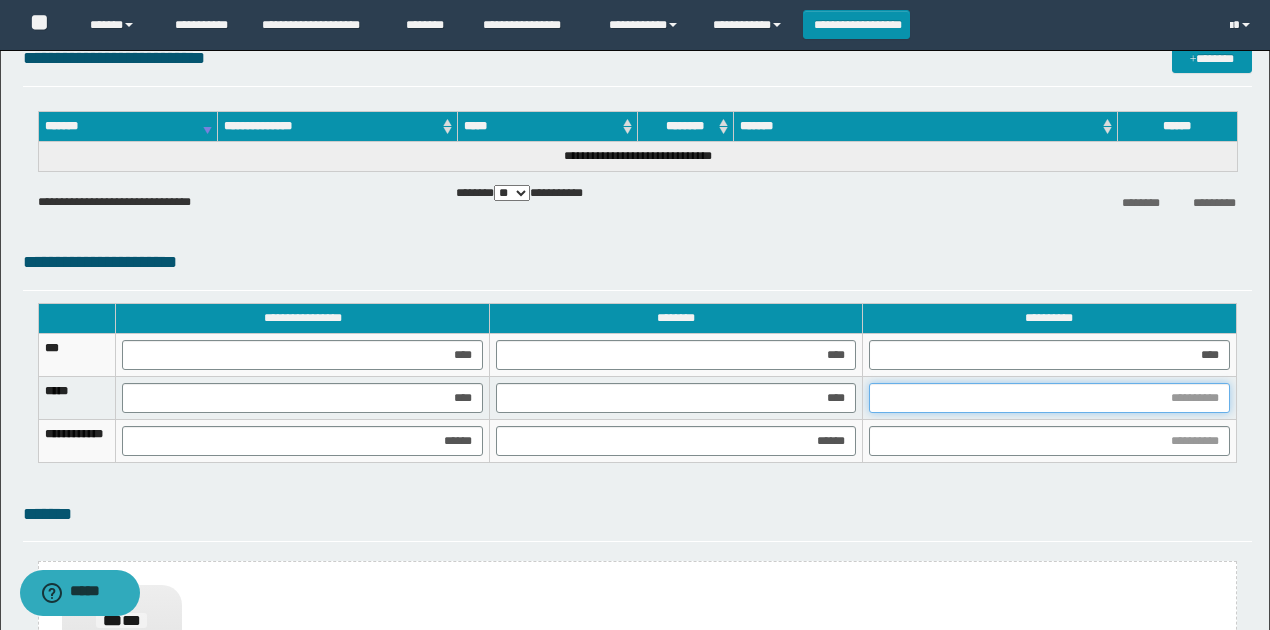 click at bounding box center [1049, 398] 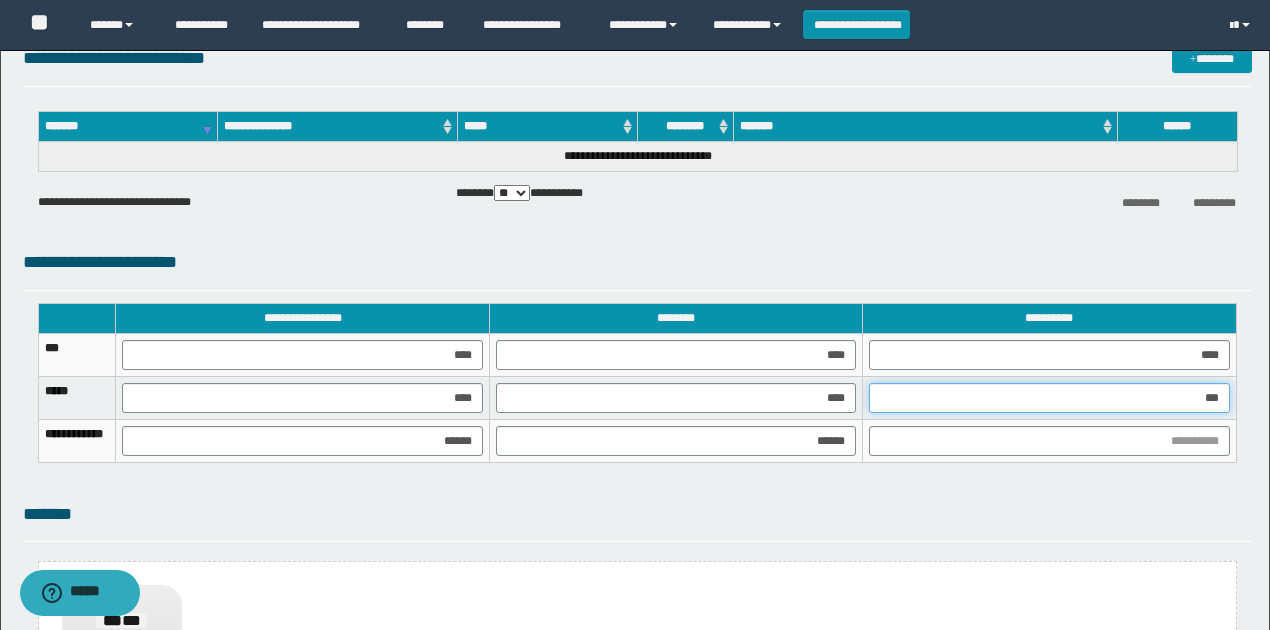 type on "****" 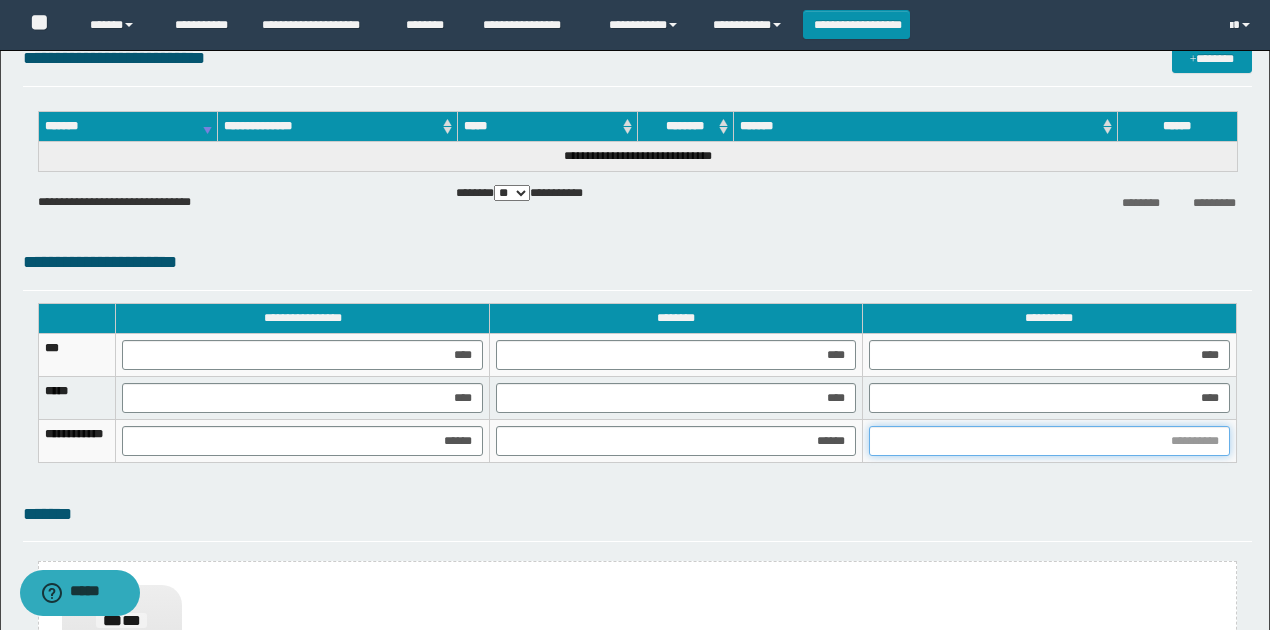 click at bounding box center (1049, 441) 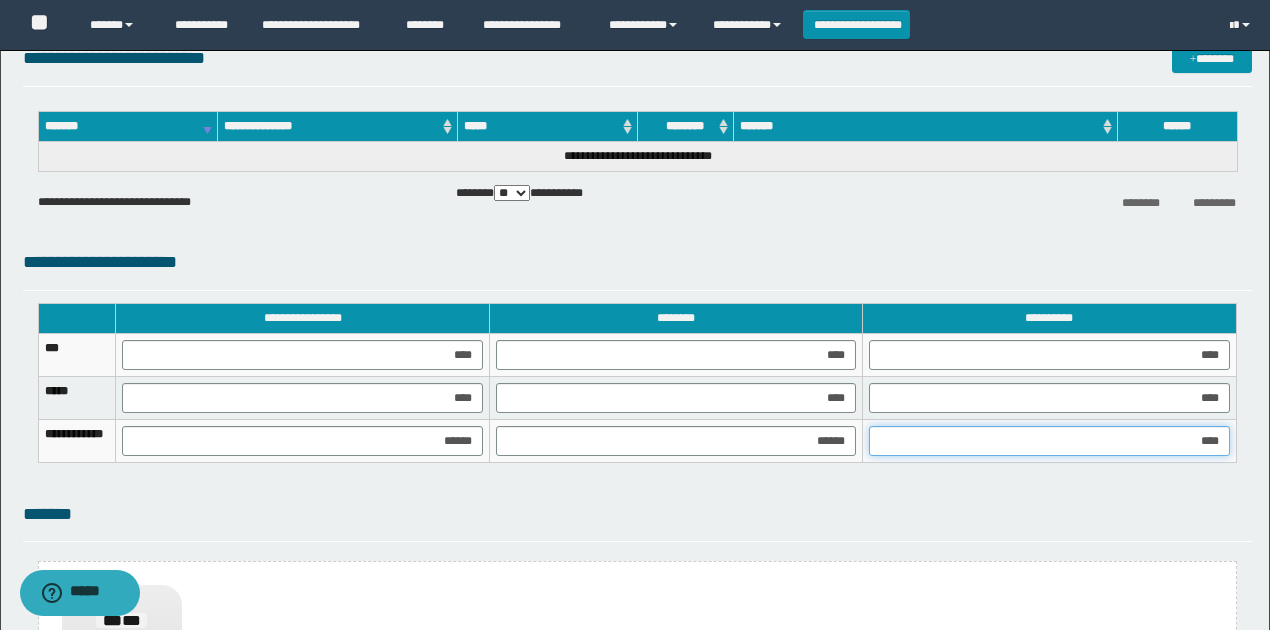 type on "*****" 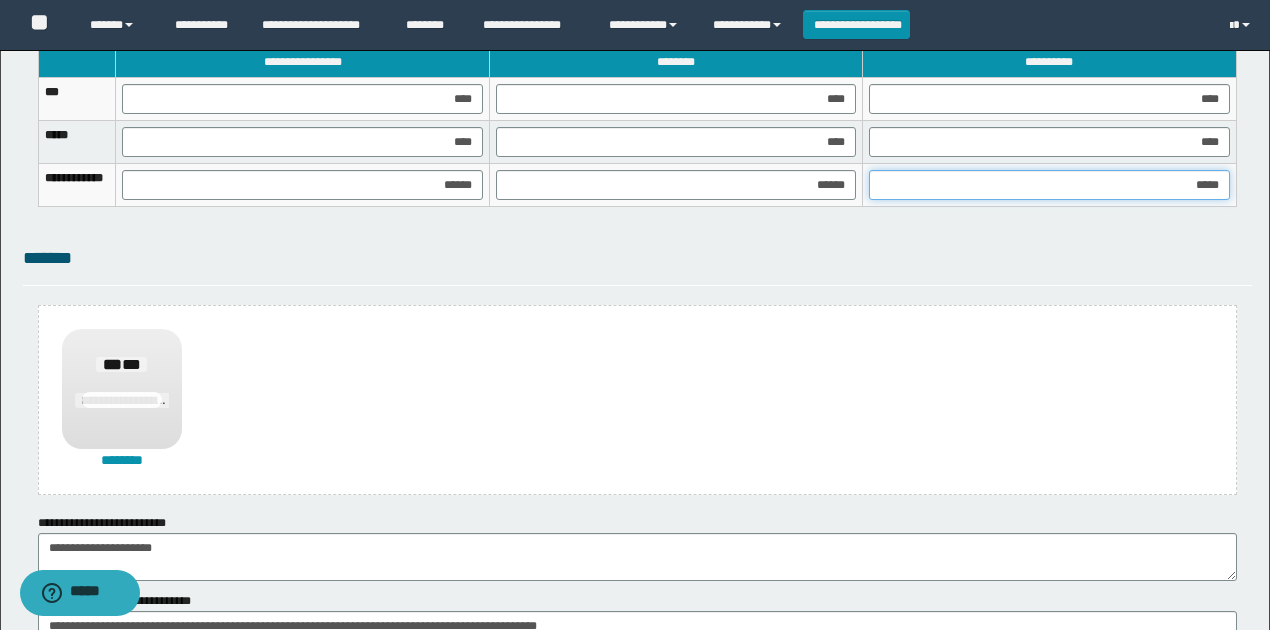 scroll, scrollTop: 1506, scrollLeft: 0, axis: vertical 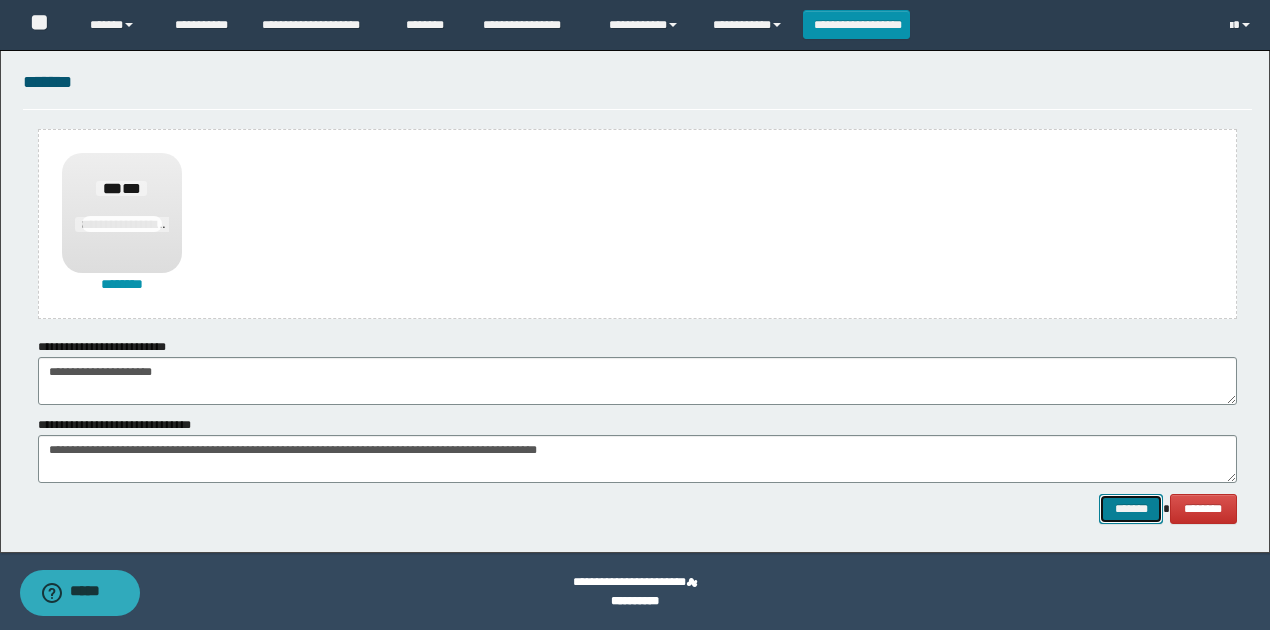 click on "*******" at bounding box center [1131, 508] 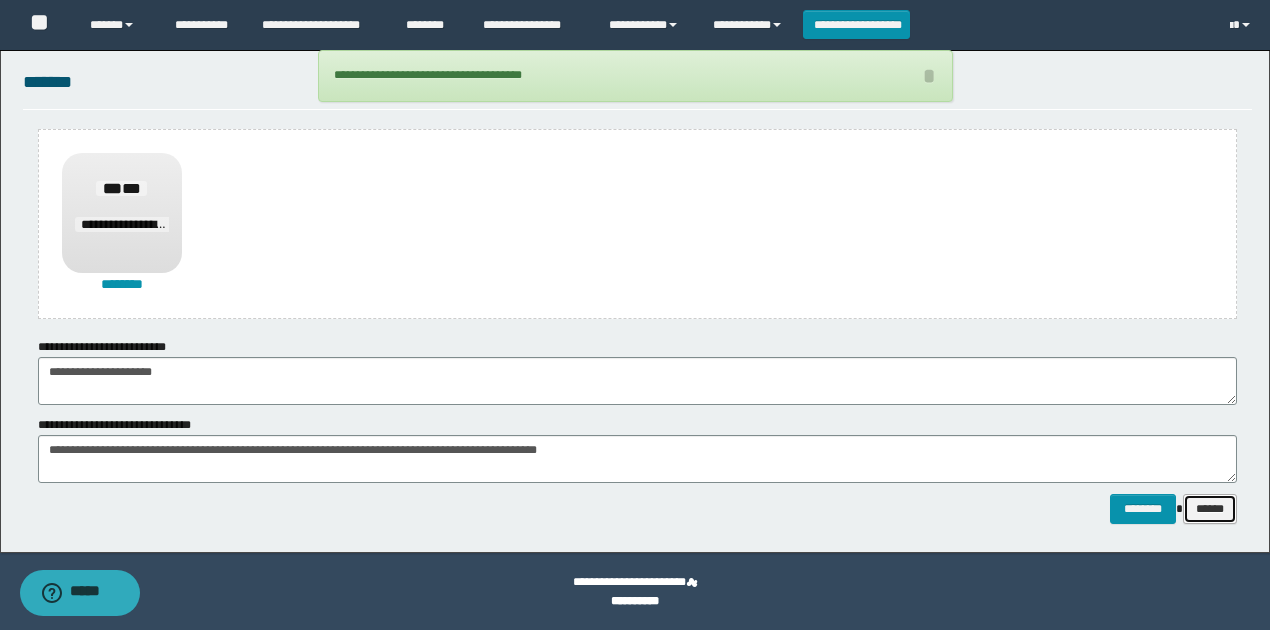 click on "******" at bounding box center (1210, 508) 